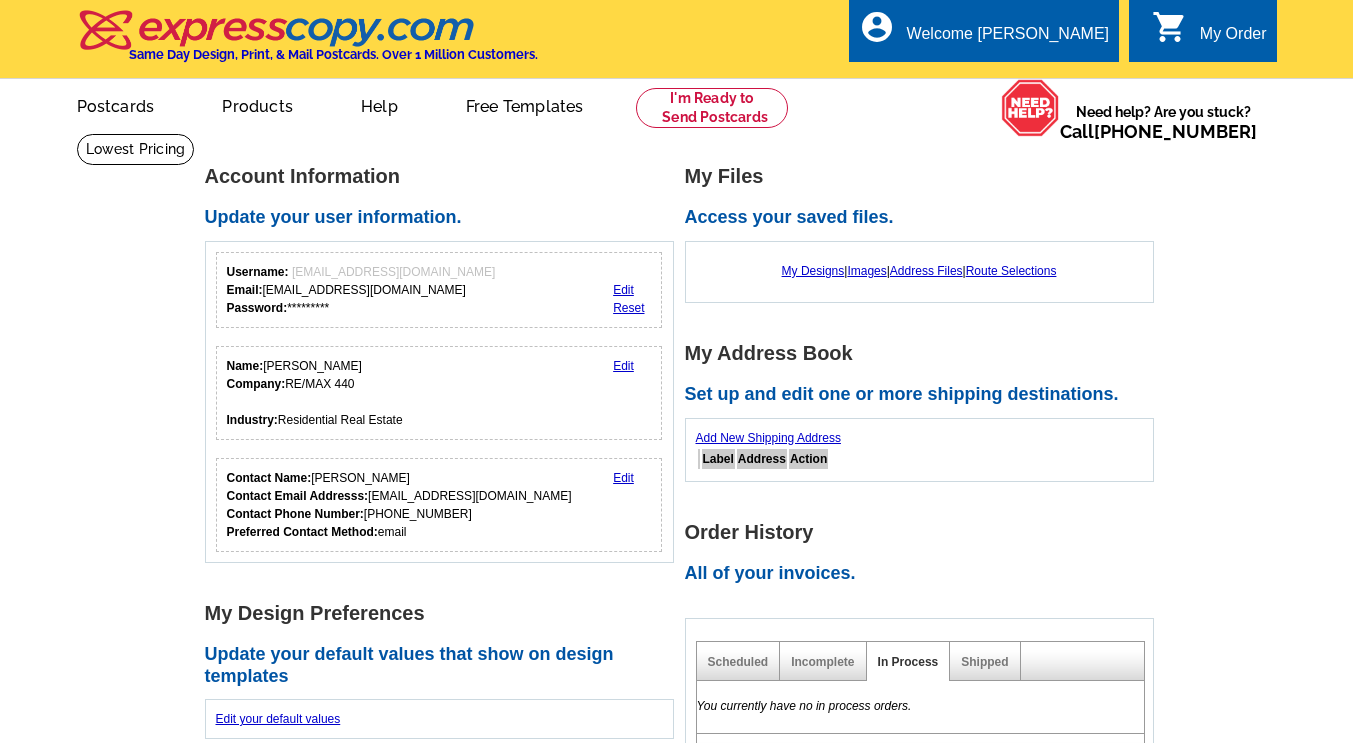 scroll, scrollTop: 0, scrollLeft: 0, axis: both 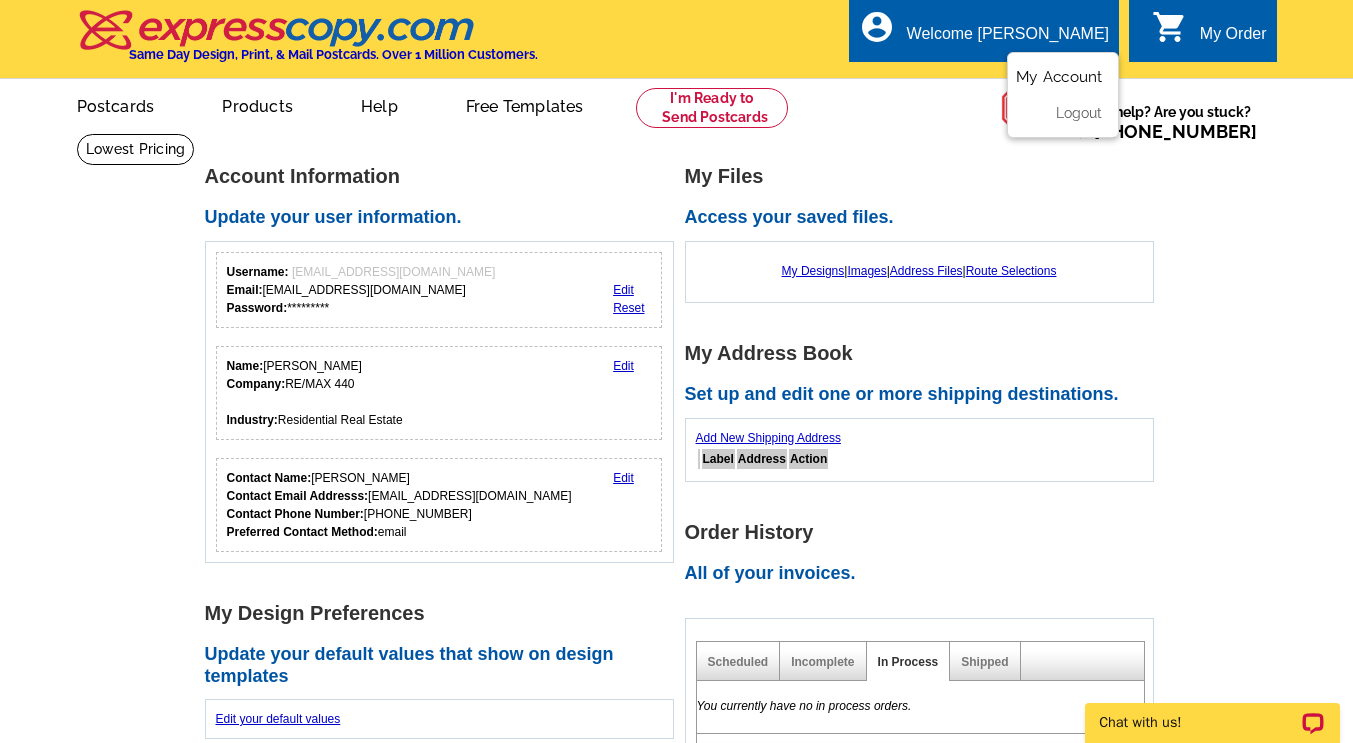 click on "My Account" at bounding box center [1059, 77] 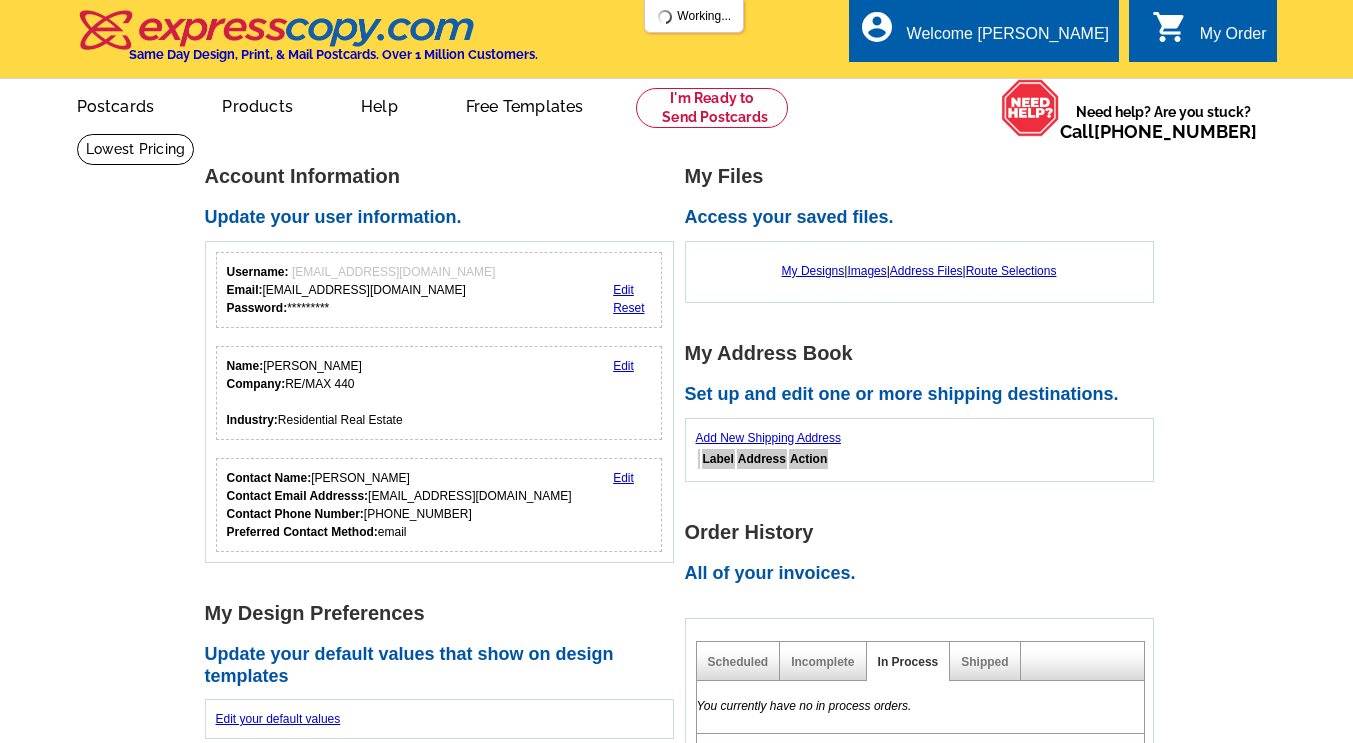 scroll, scrollTop: 0, scrollLeft: 0, axis: both 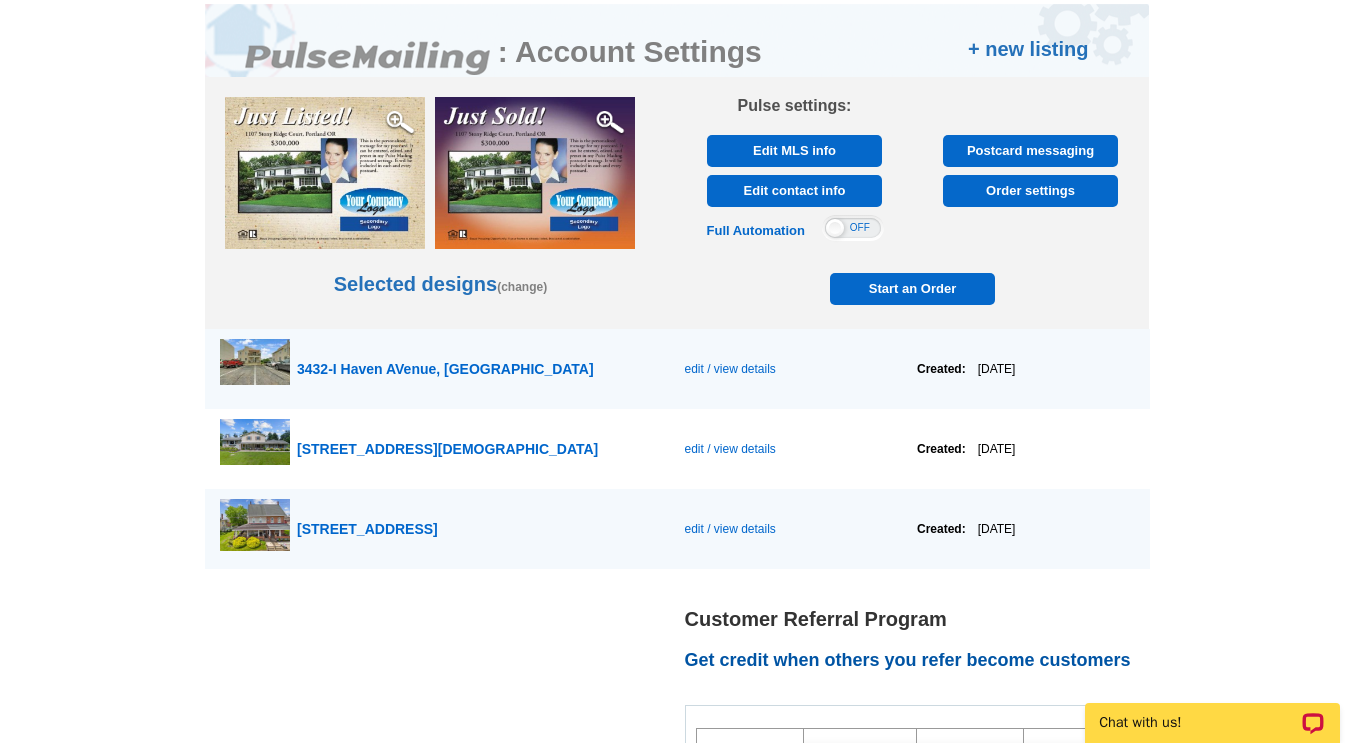 click on "3432-I Haven AVenue, Ocean City" at bounding box center (445, 369) 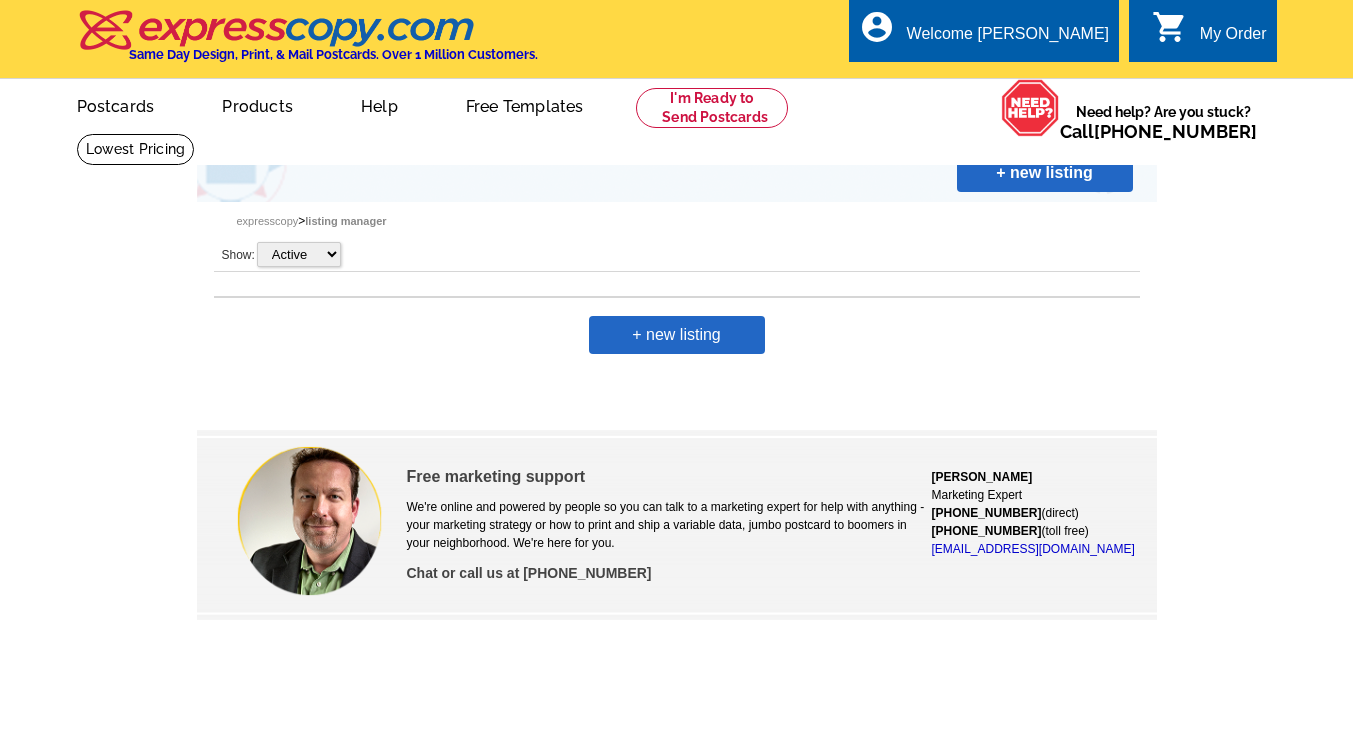 scroll, scrollTop: 0, scrollLeft: 0, axis: both 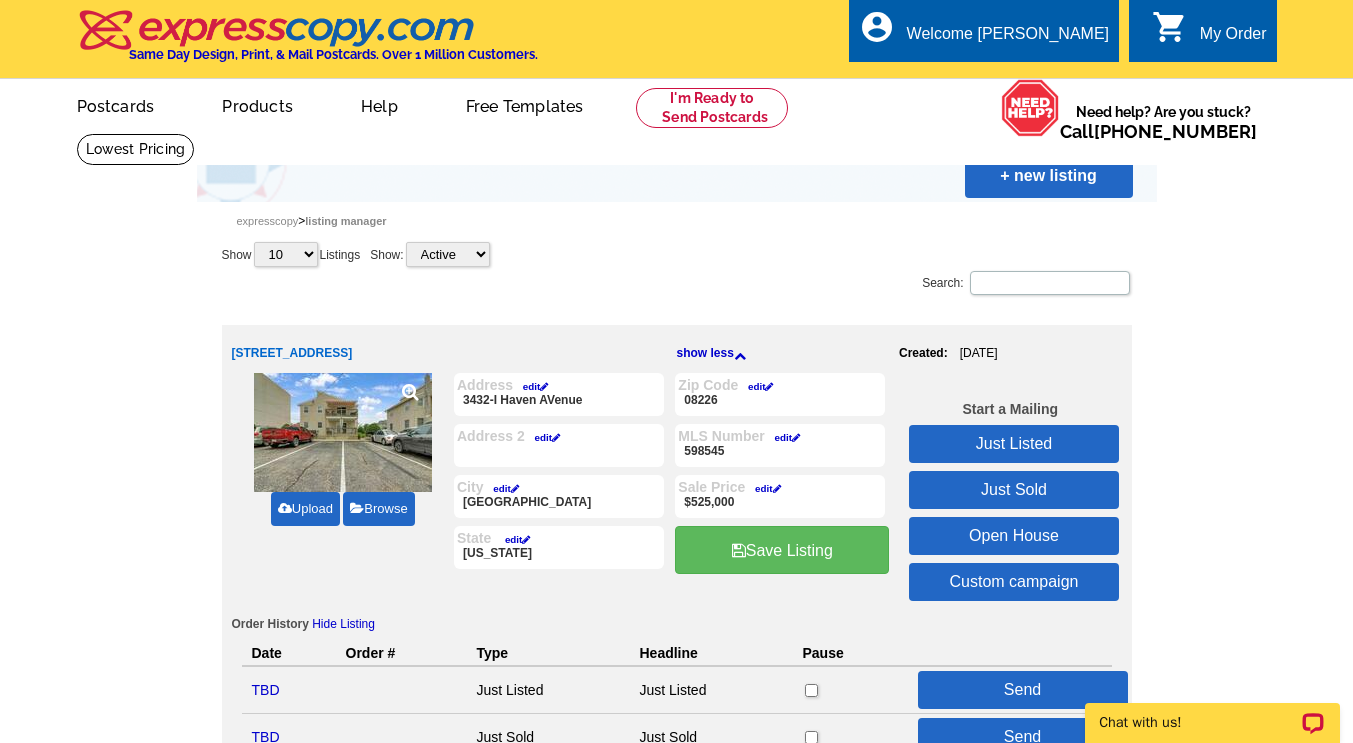 click on "Just Listed" at bounding box center [1014, 444] 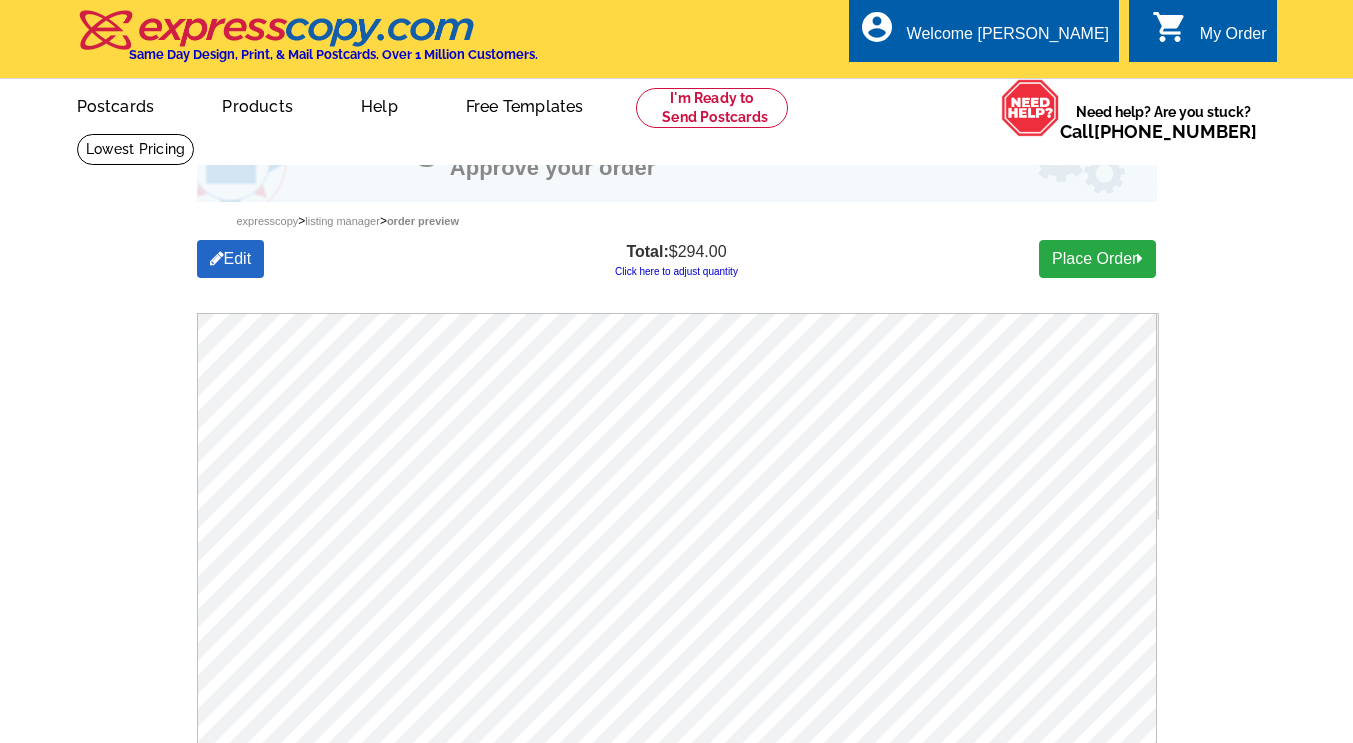 scroll, scrollTop: 0, scrollLeft: 0, axis: both 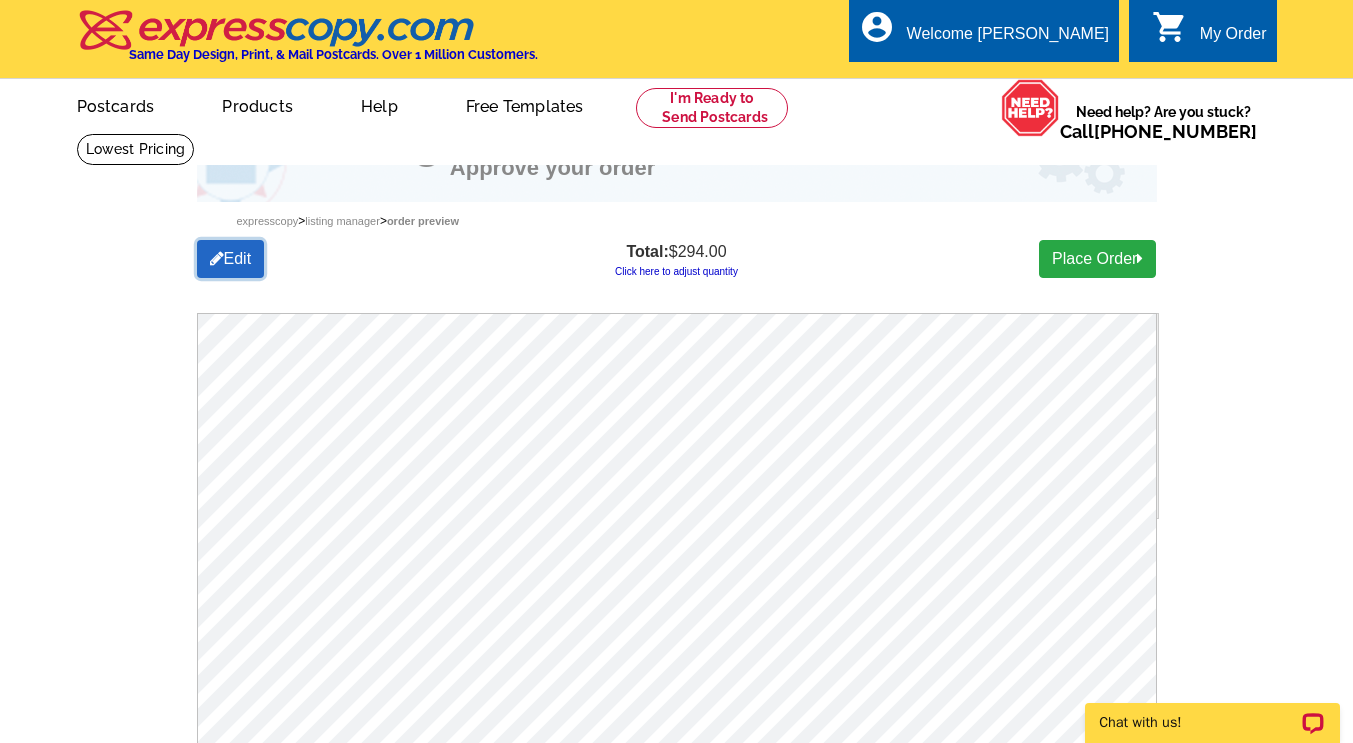 click on "Edit" at bounding box center [231, 259] 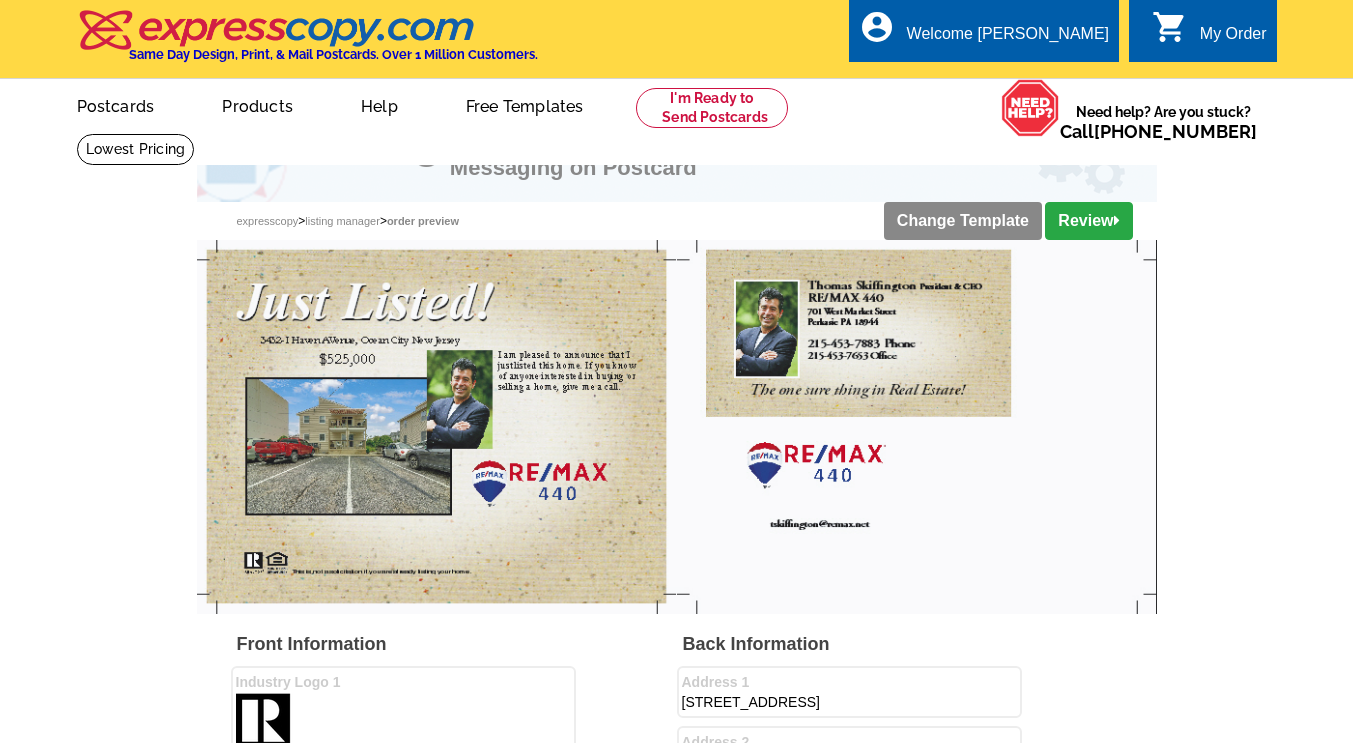 scroll, scrollTop: 645, scrollLeft: 0, axis: vertical 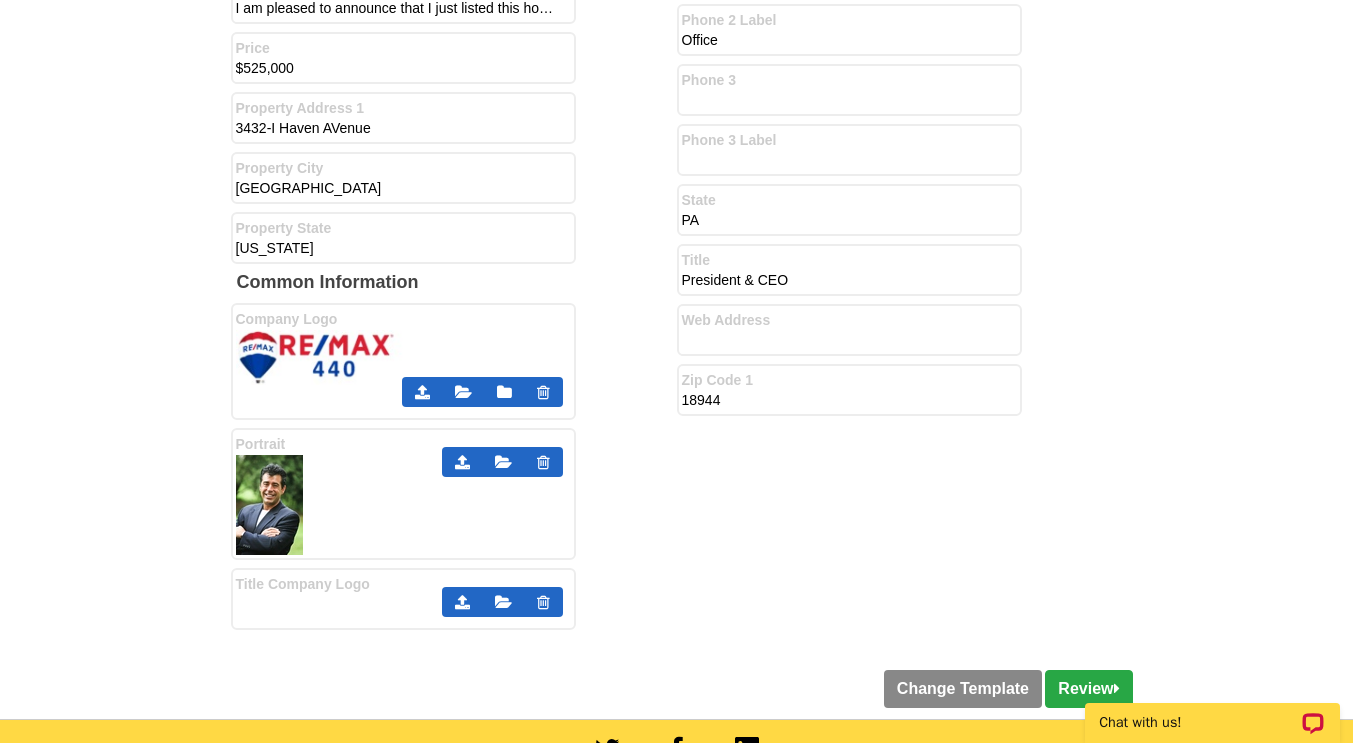 click at bounding box center [422, 392] 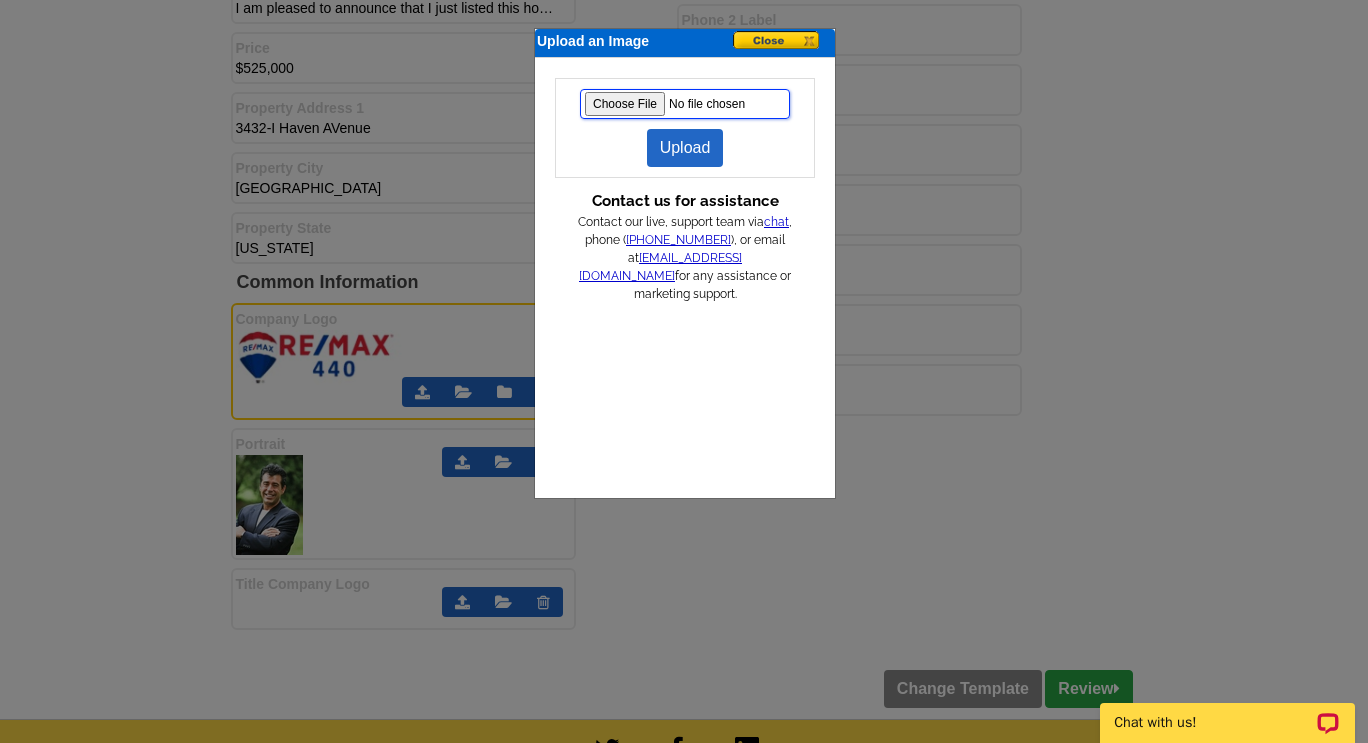 click at bounding box center (685, 104) 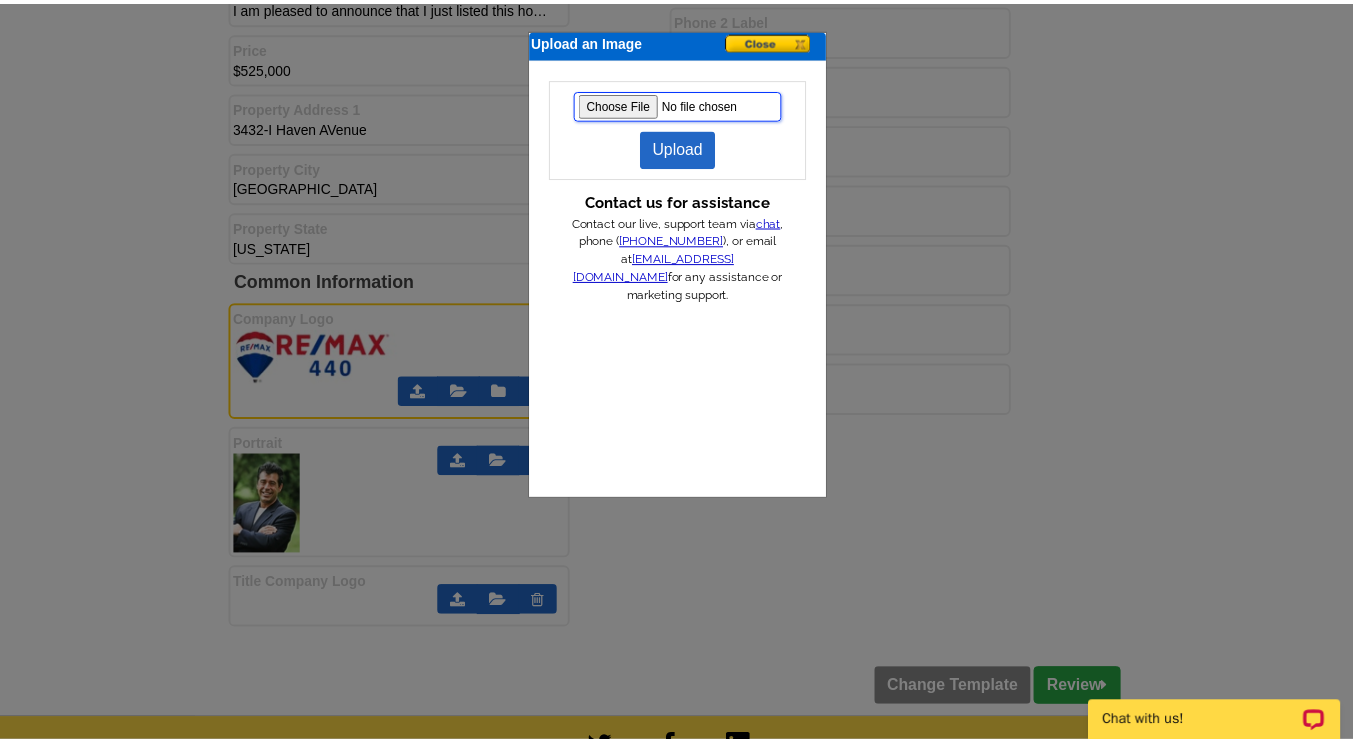 scroll, scrollTop: 0, scrollLeft: 0, axis: both 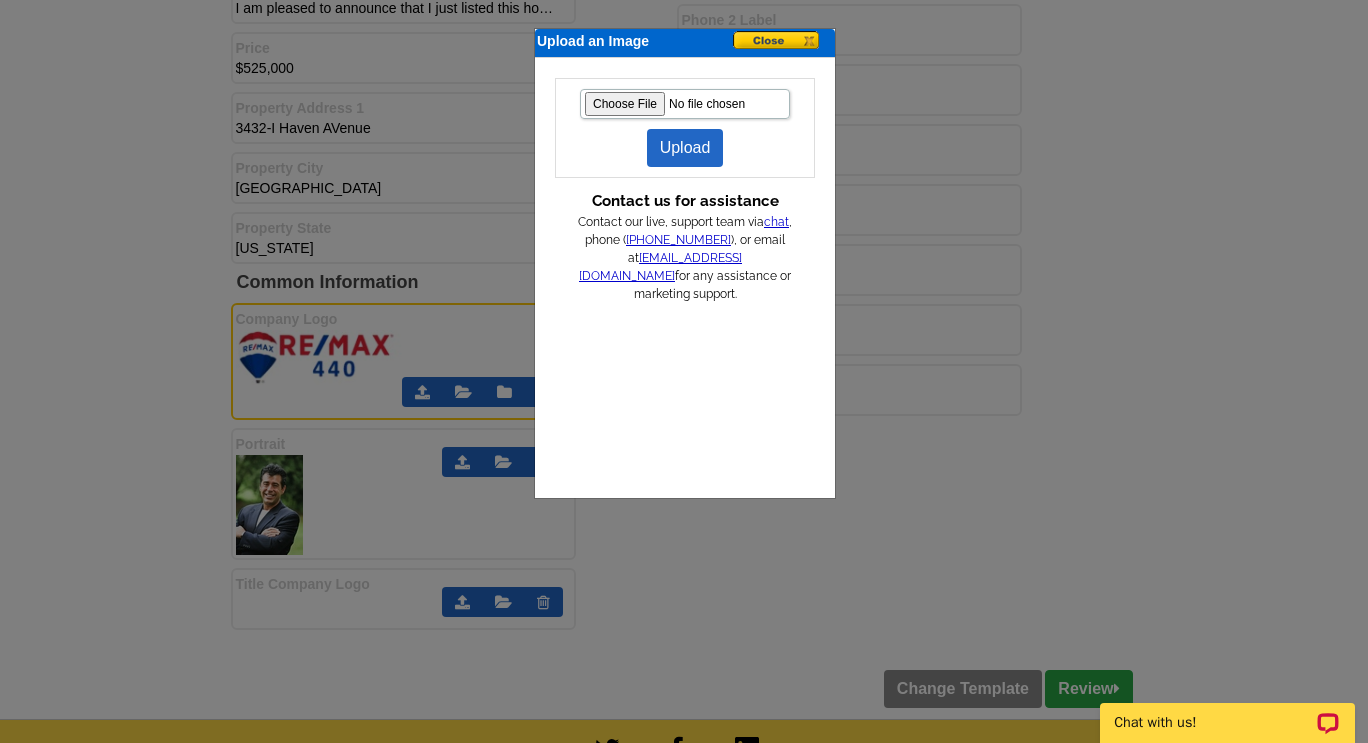 click on "Upload" at bounding box center (685, 148) 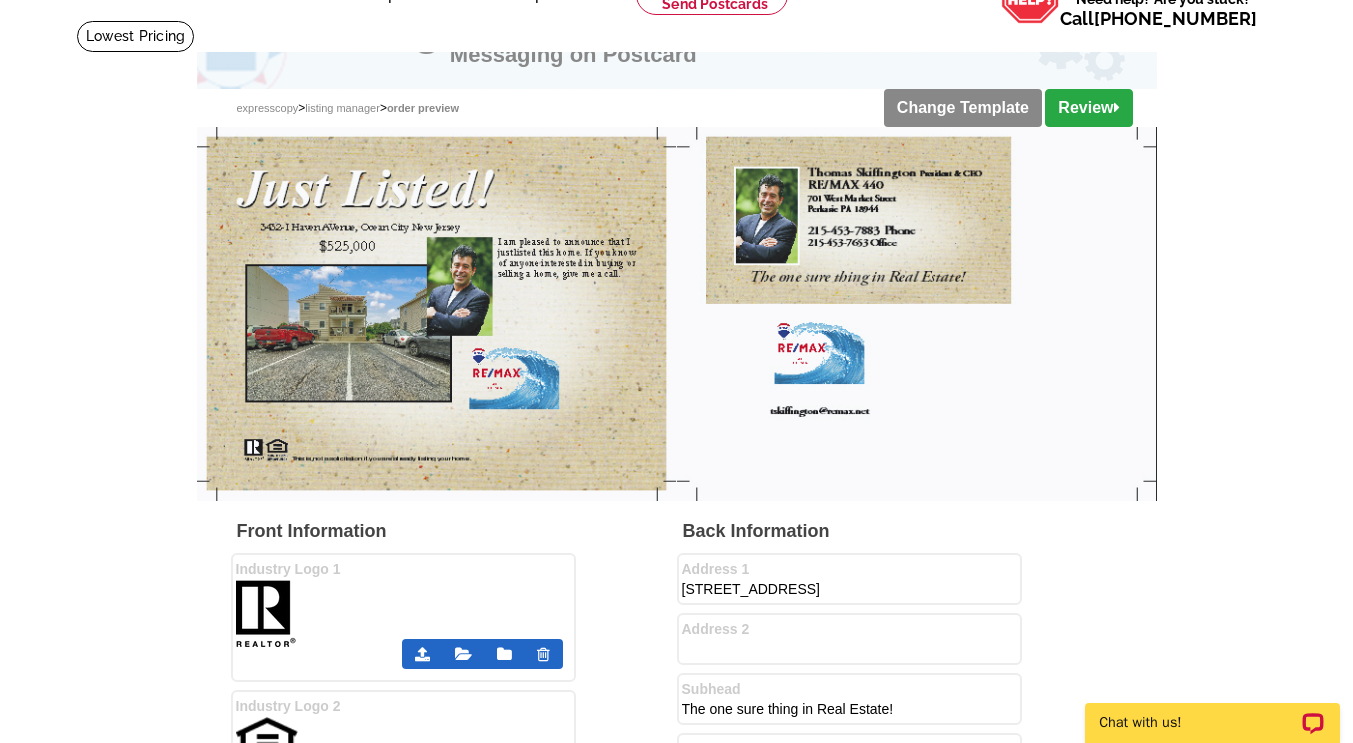 scroll, scrollTop: 371, scrollLeft: 0, axis: vertical 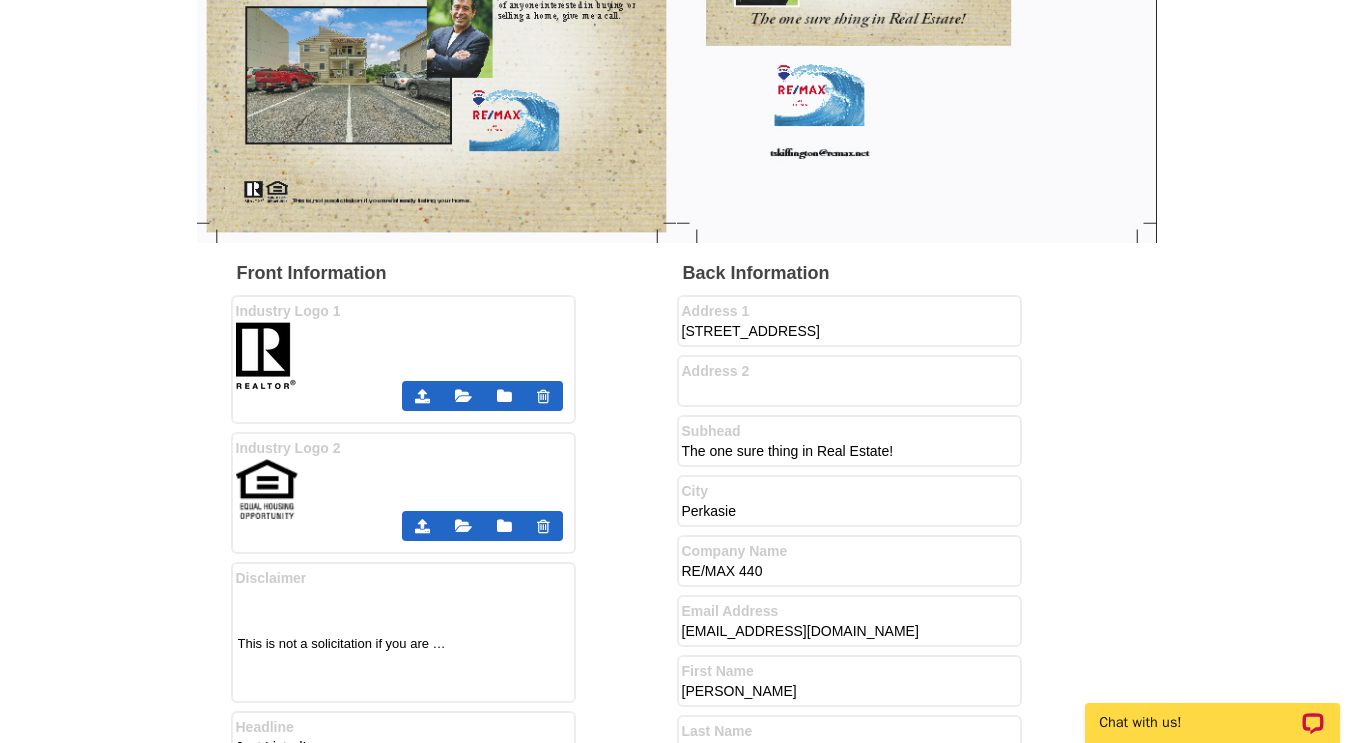 click on "701 West Market Street" at bounding box center (842, 332) 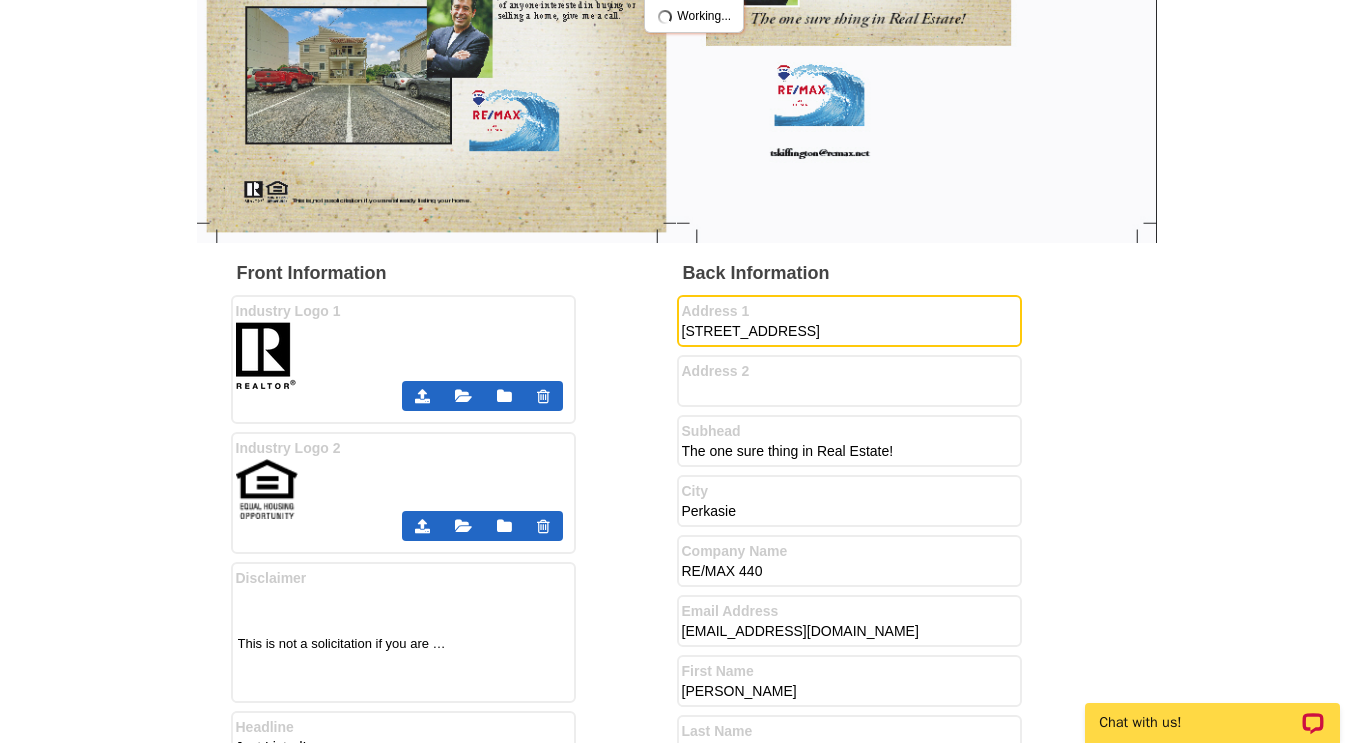 click on "Address 1" at bounding box center [849, 311] 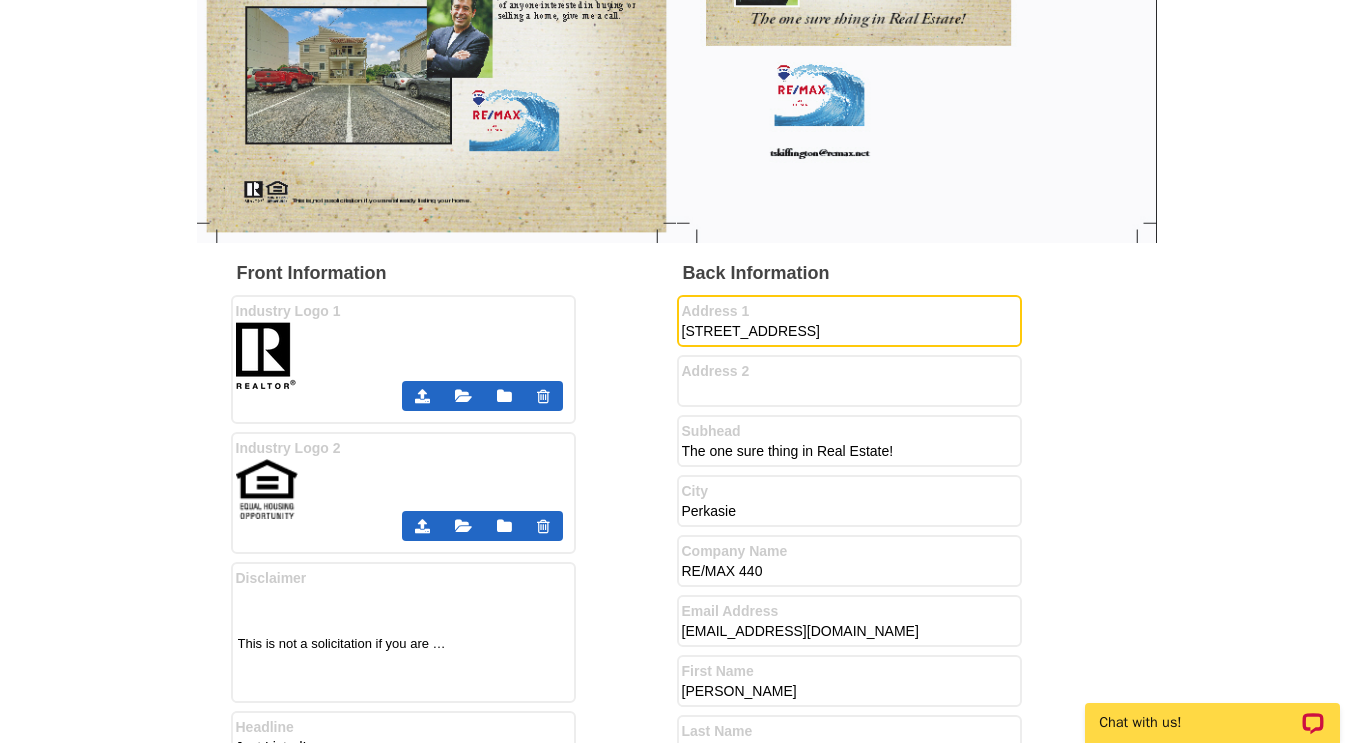 click on "701 West Market Stree" at bounding box center (842, 332) 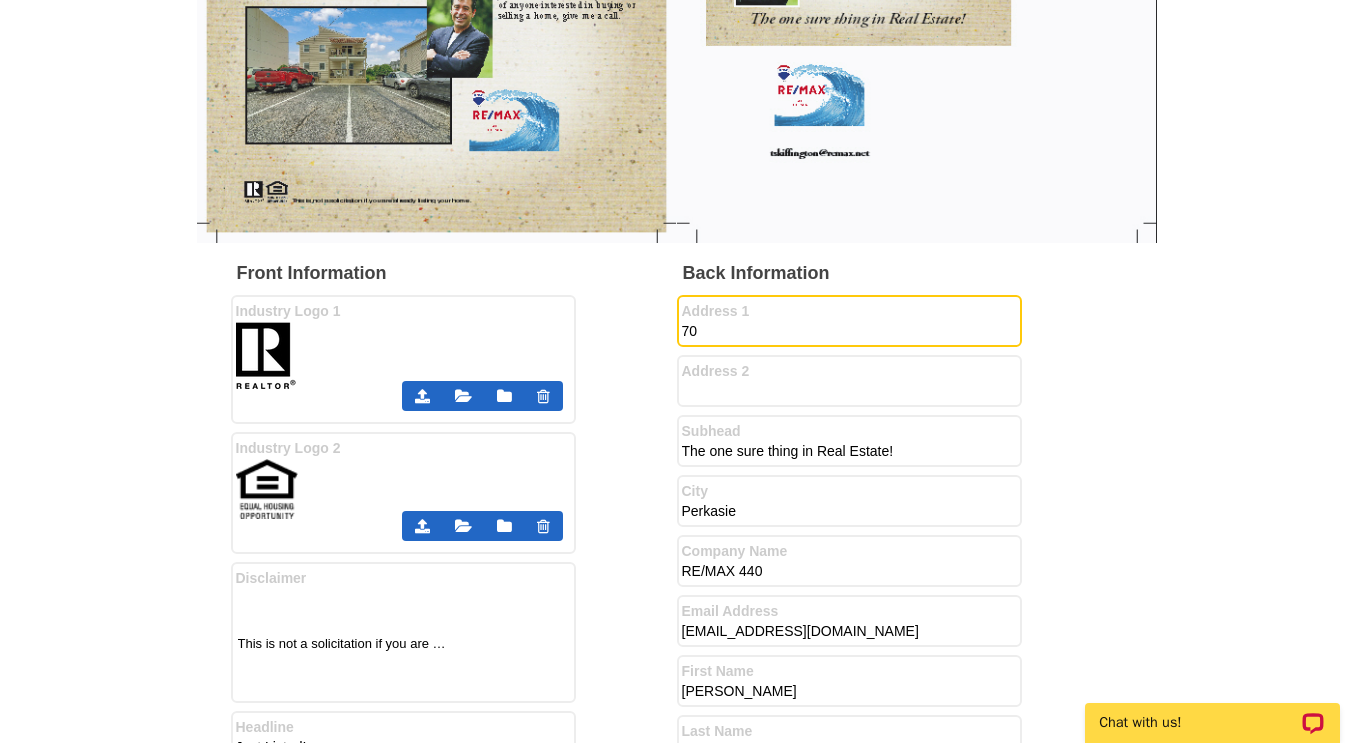 type on "7" 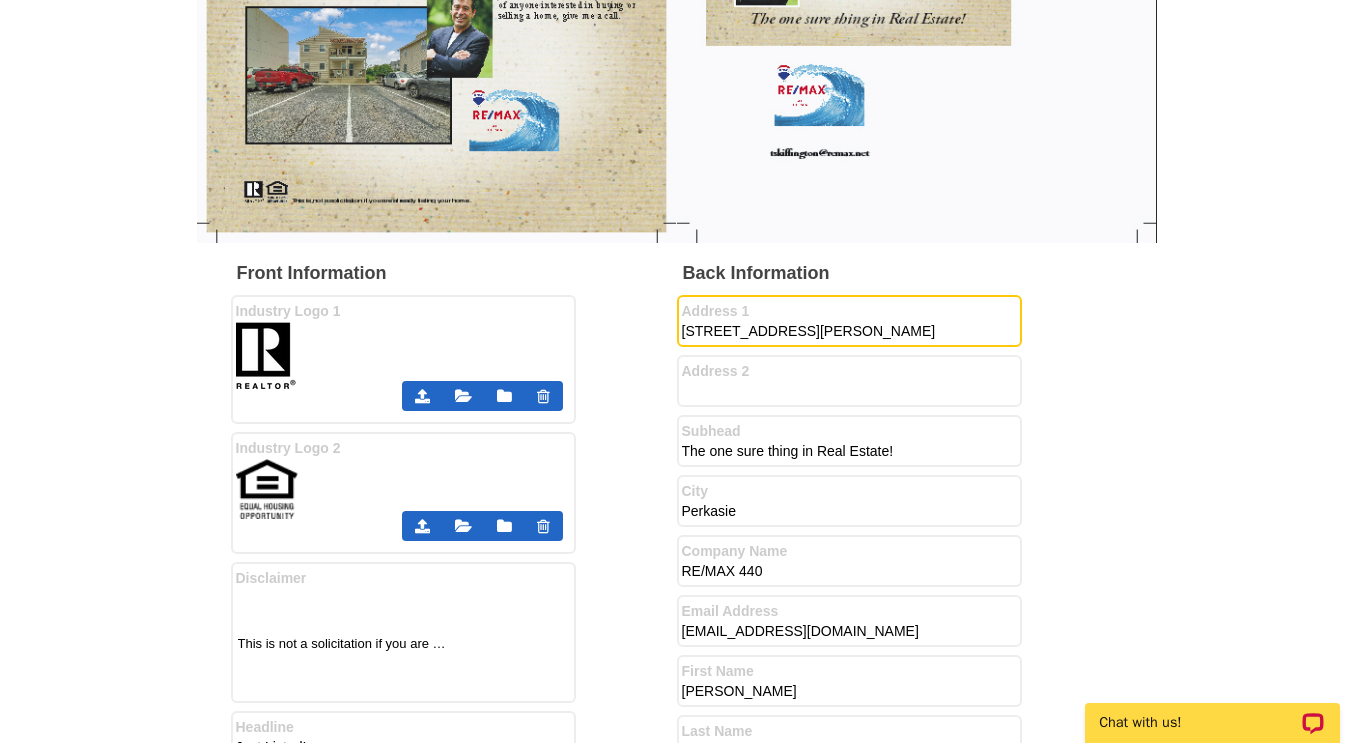 type on "737 Wesley Avenue" 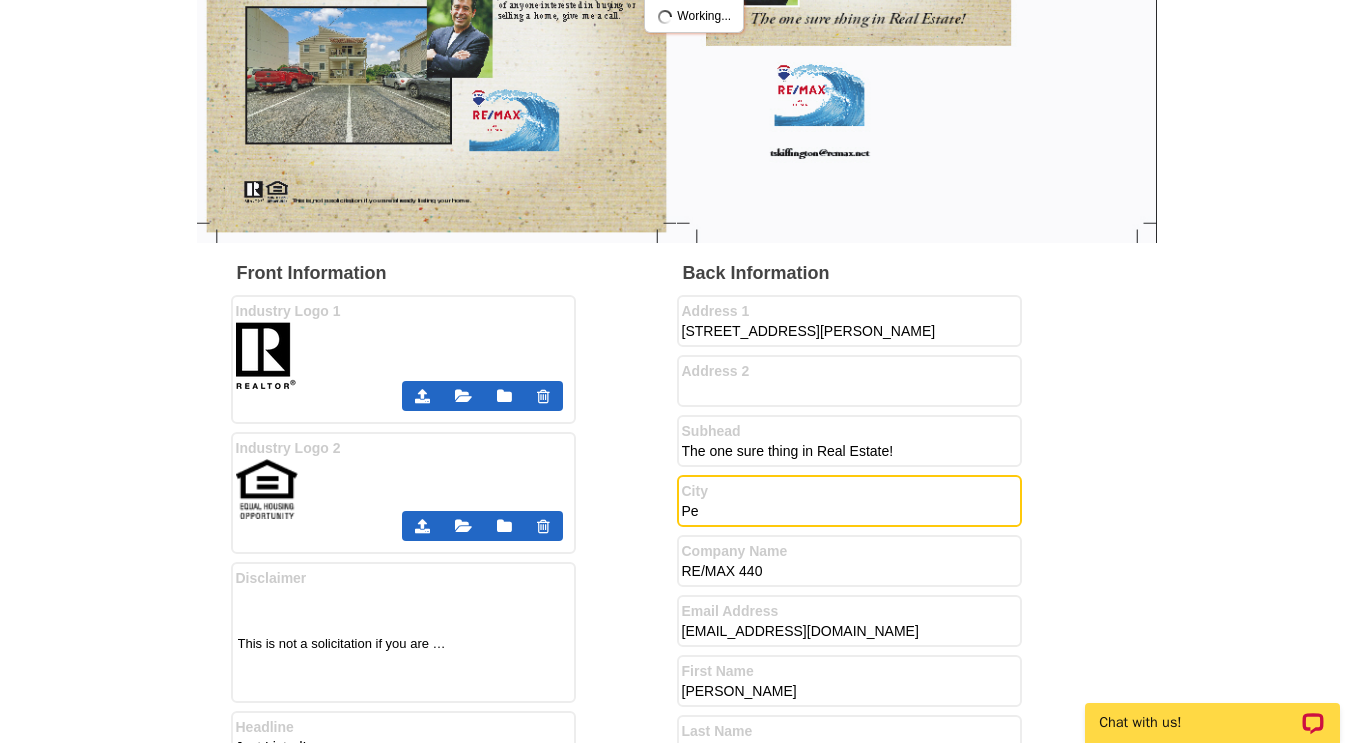 type on "P" 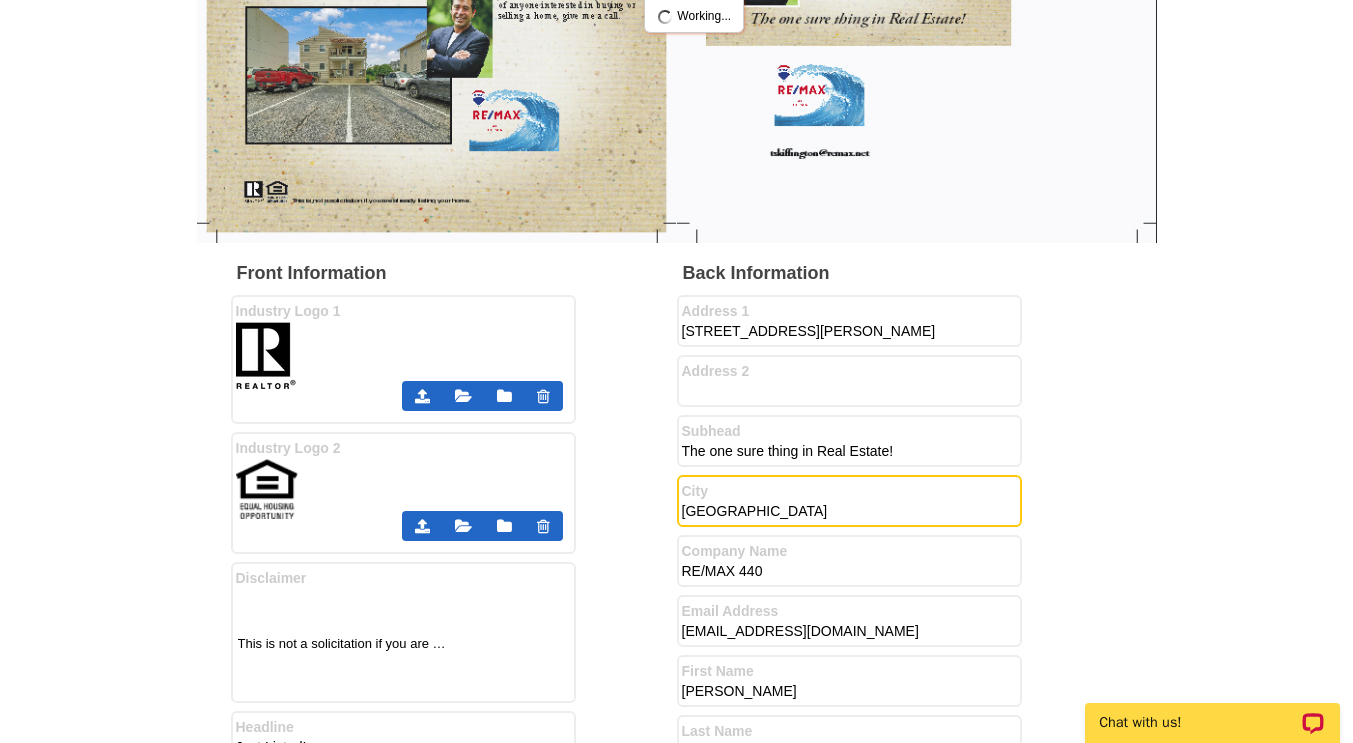 type on "Ocean City" 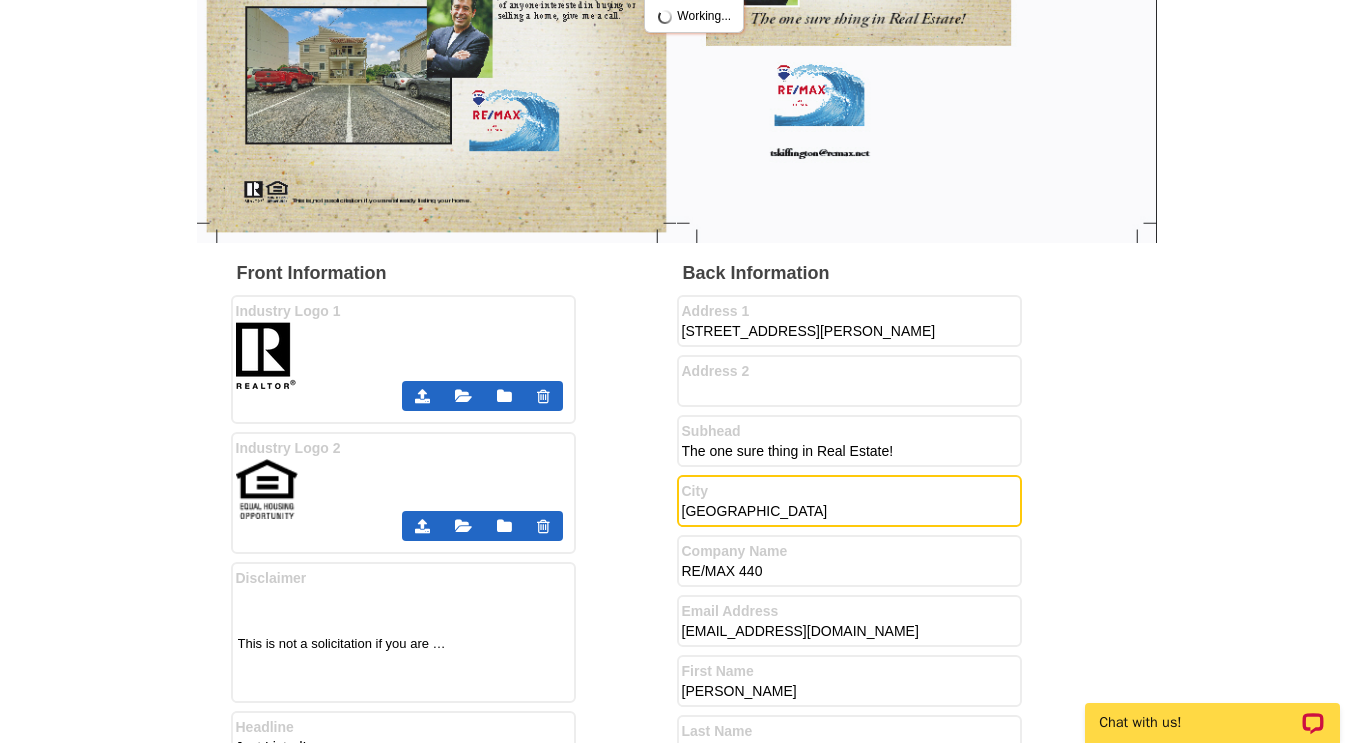 drag, startPoint x: 1113, startPoint y: 562, endPoint x: 1022, endPoint y: 562, distance: 91 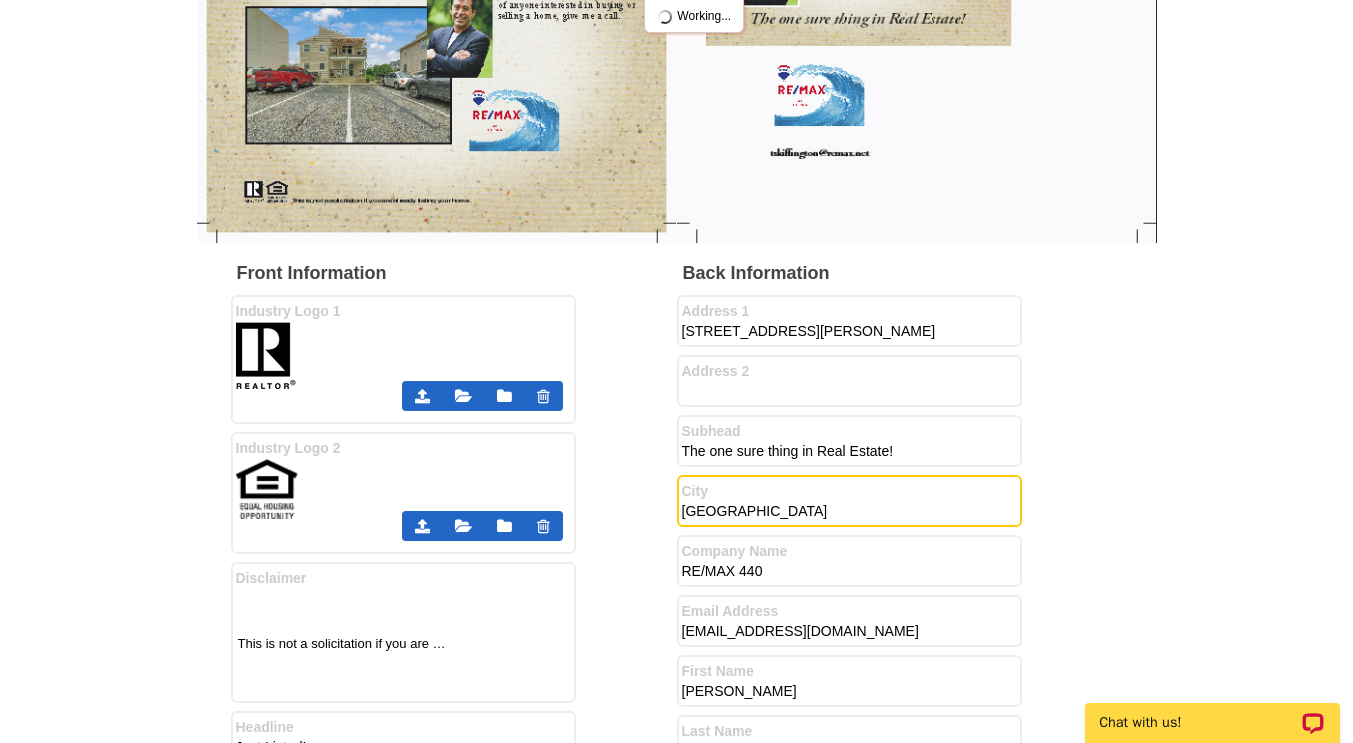 click on "Back Information
Address 1
737 Wesley Avenue
Address 2
Subhead
The one sure thing in Real Estate!
City
Ocean City
Company Name
RE/MAX 440
Email Address PA" at bounding box center (900, 819) 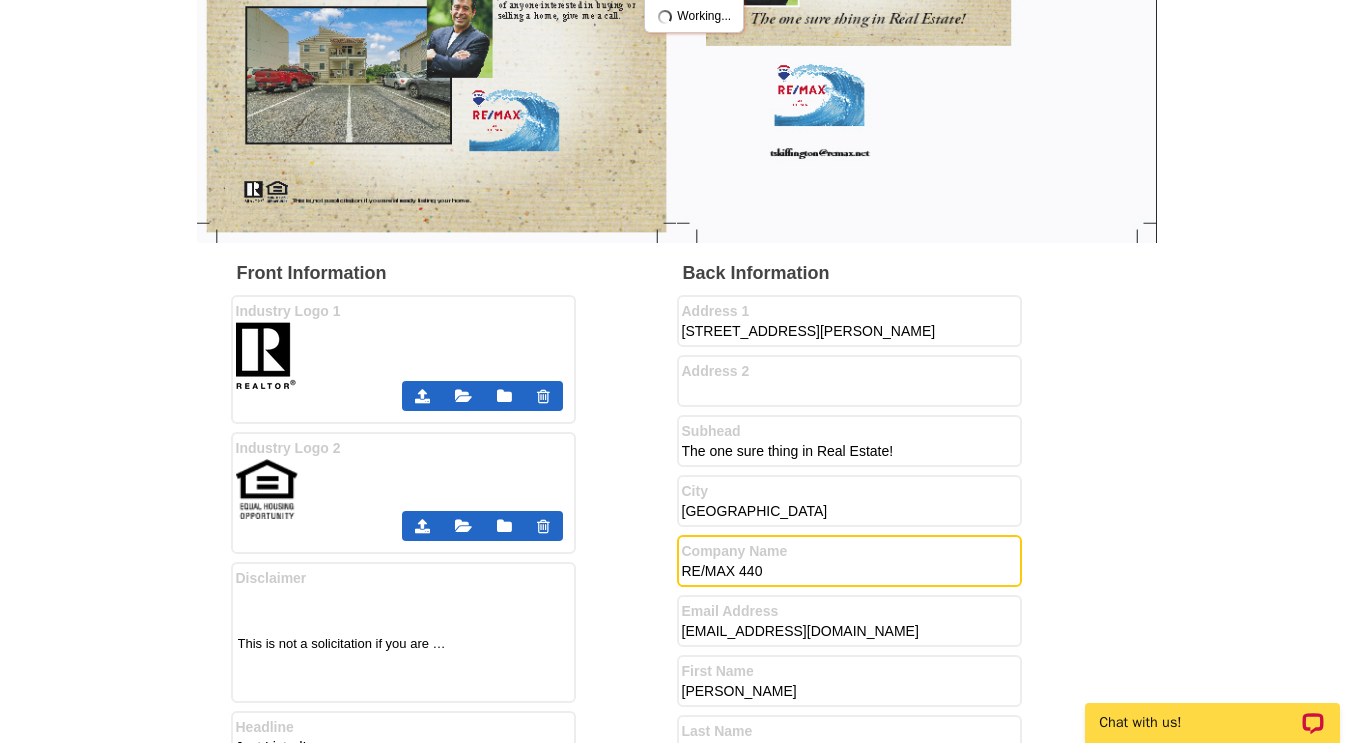 click on "RE/MAX 440" at bounding box center (842, 572) 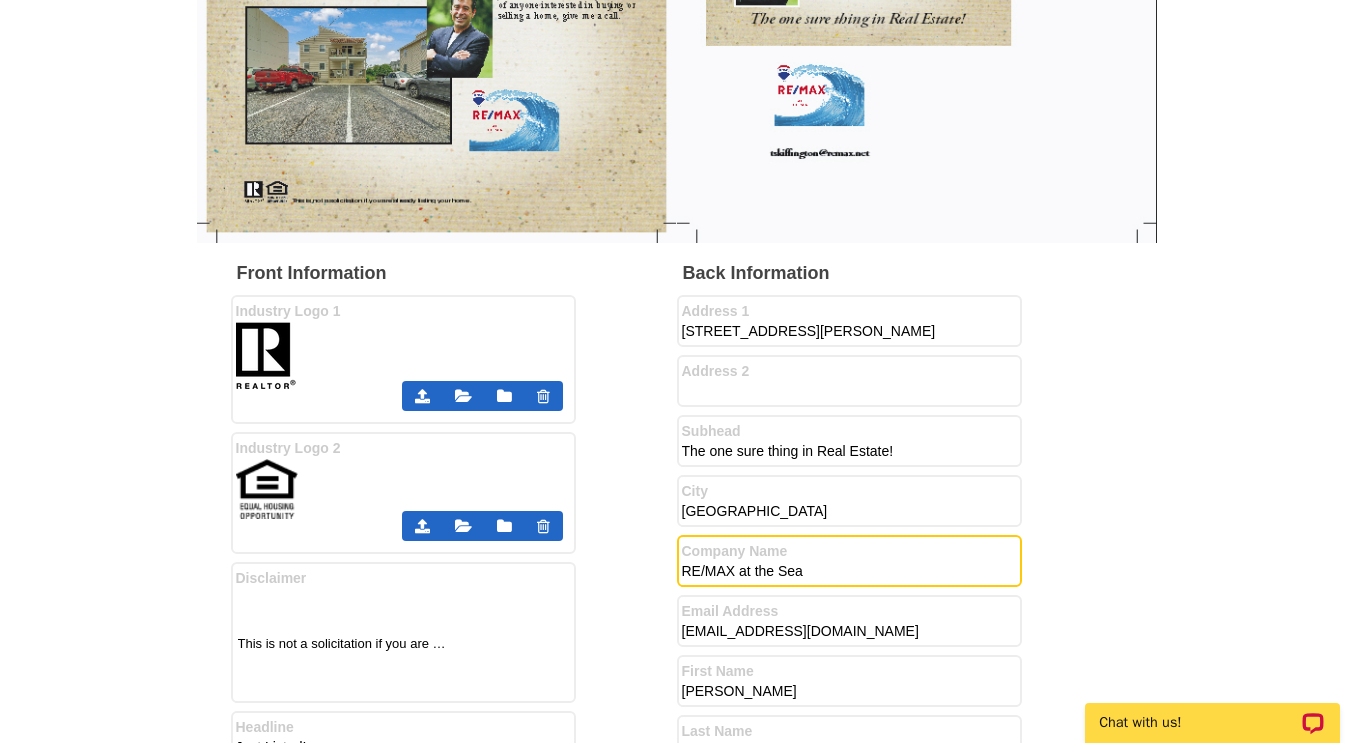 type on "RE/MAX at the Sea" 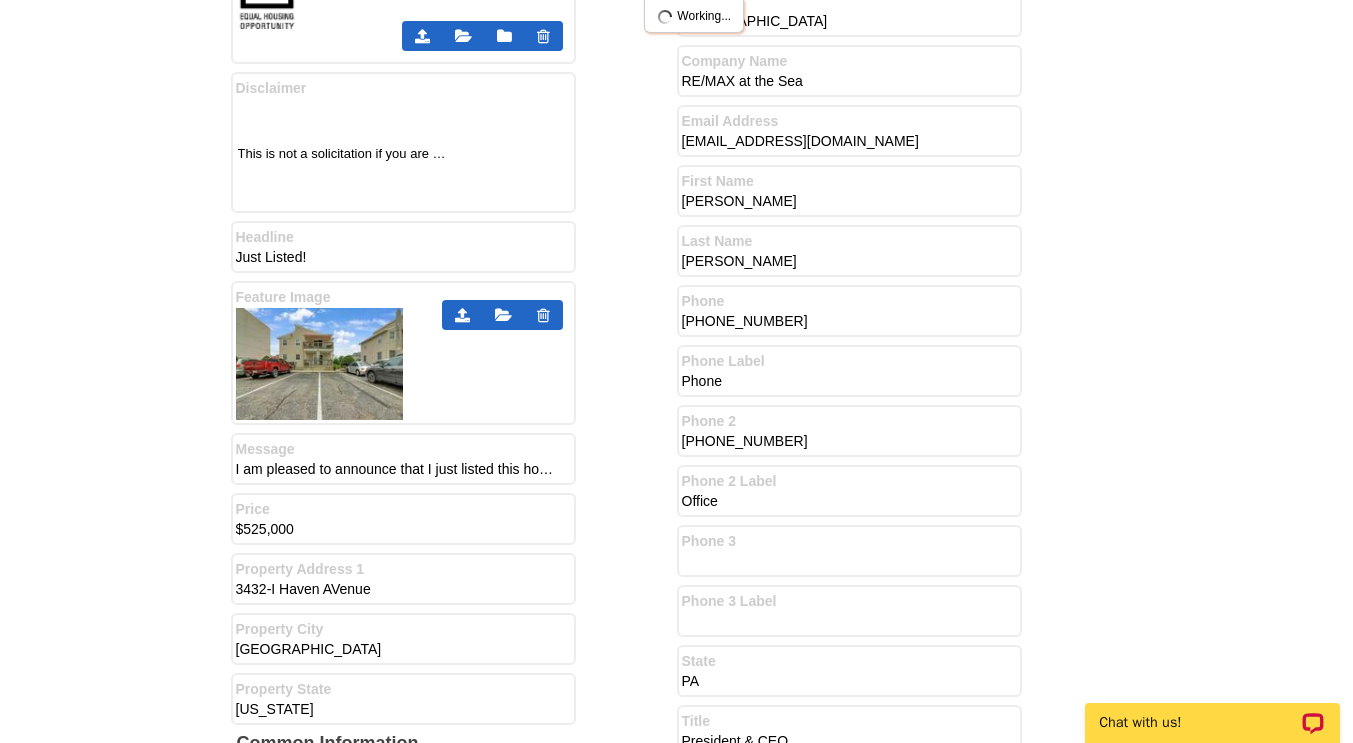scroll, scrollTop: 862, scrollLeft: 0, axis: vertical 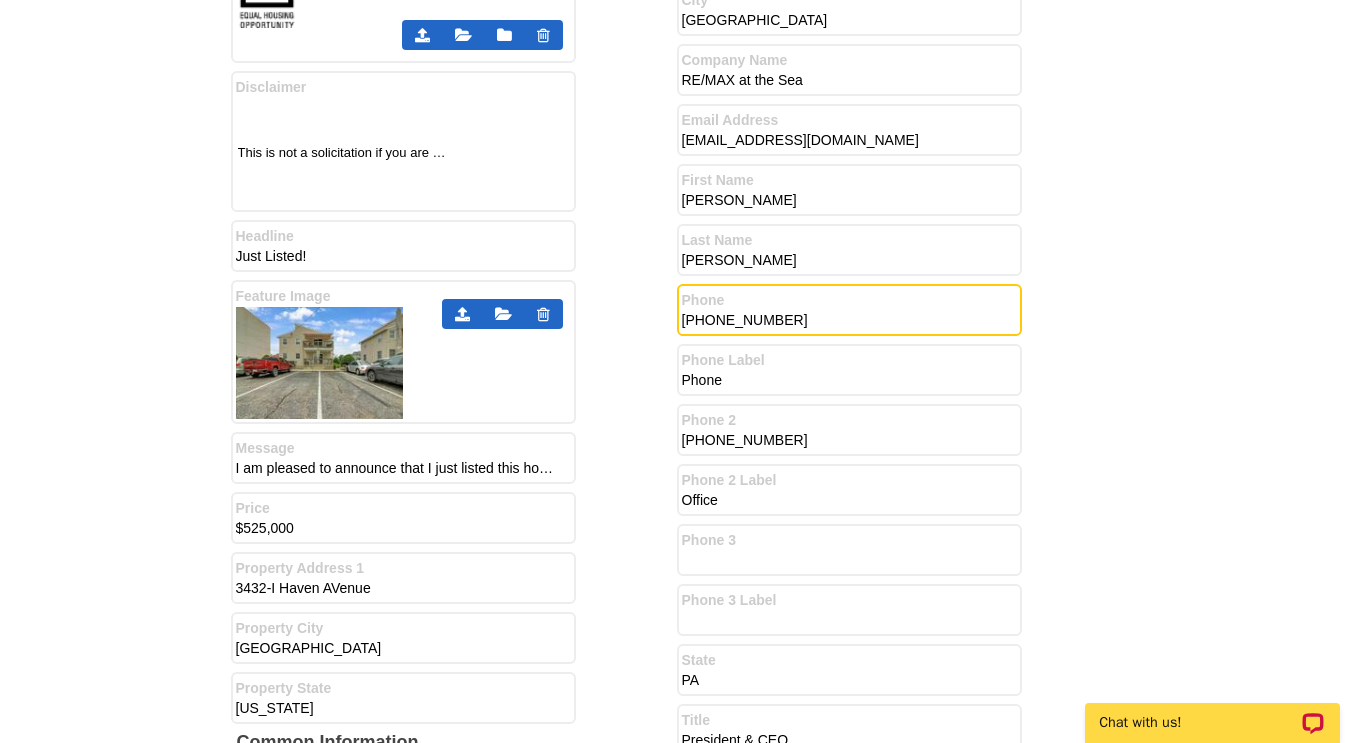 click on "215-453-7883" at bounding box center [842, 321] 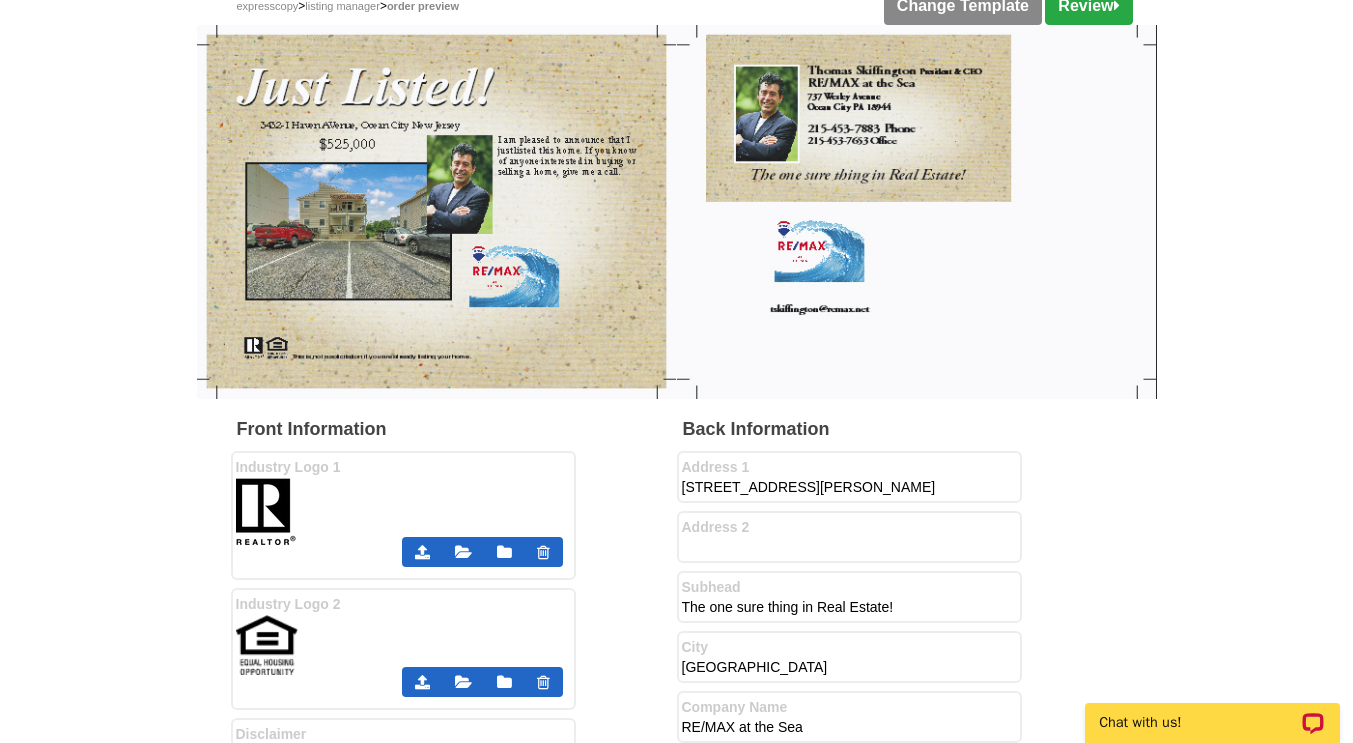 scroll, scrollTop: 154, scrollLeft: 0, axis: vertical 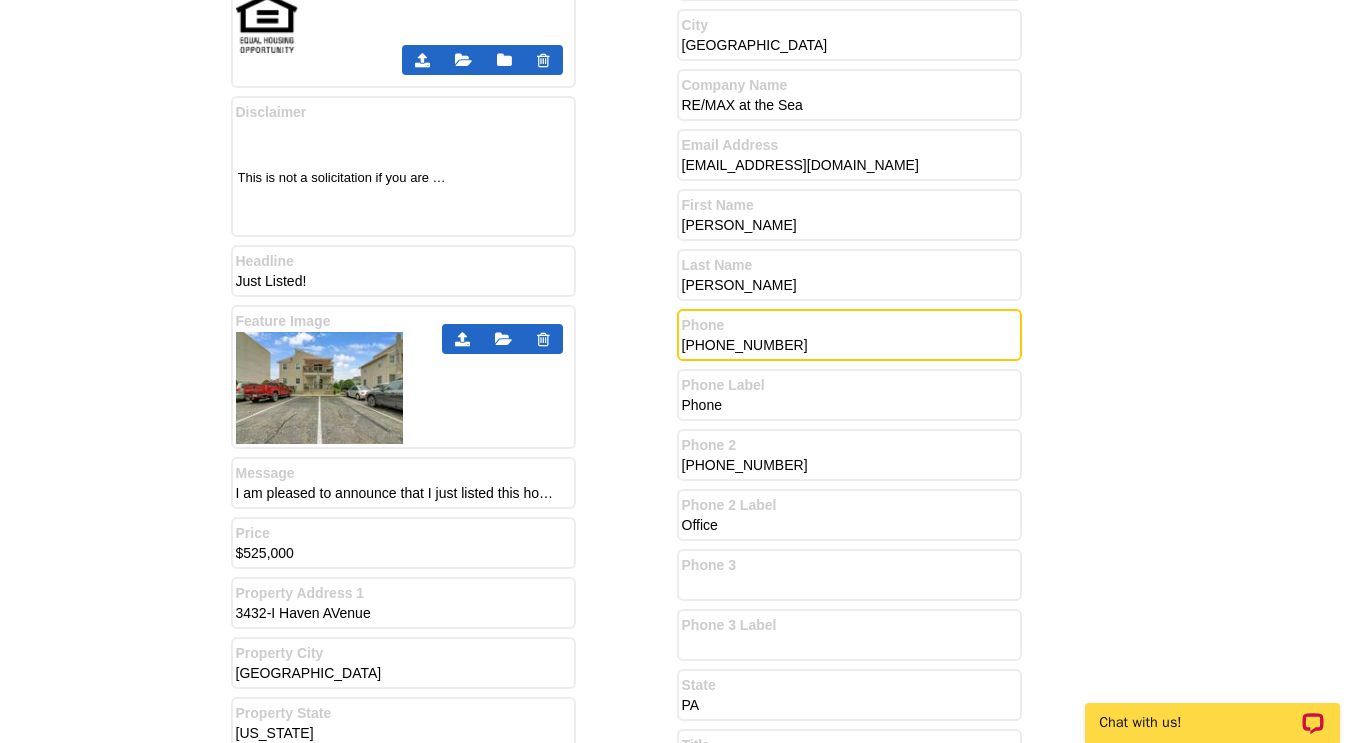 click on "215-453-7653" at bounding box center [842, 466] 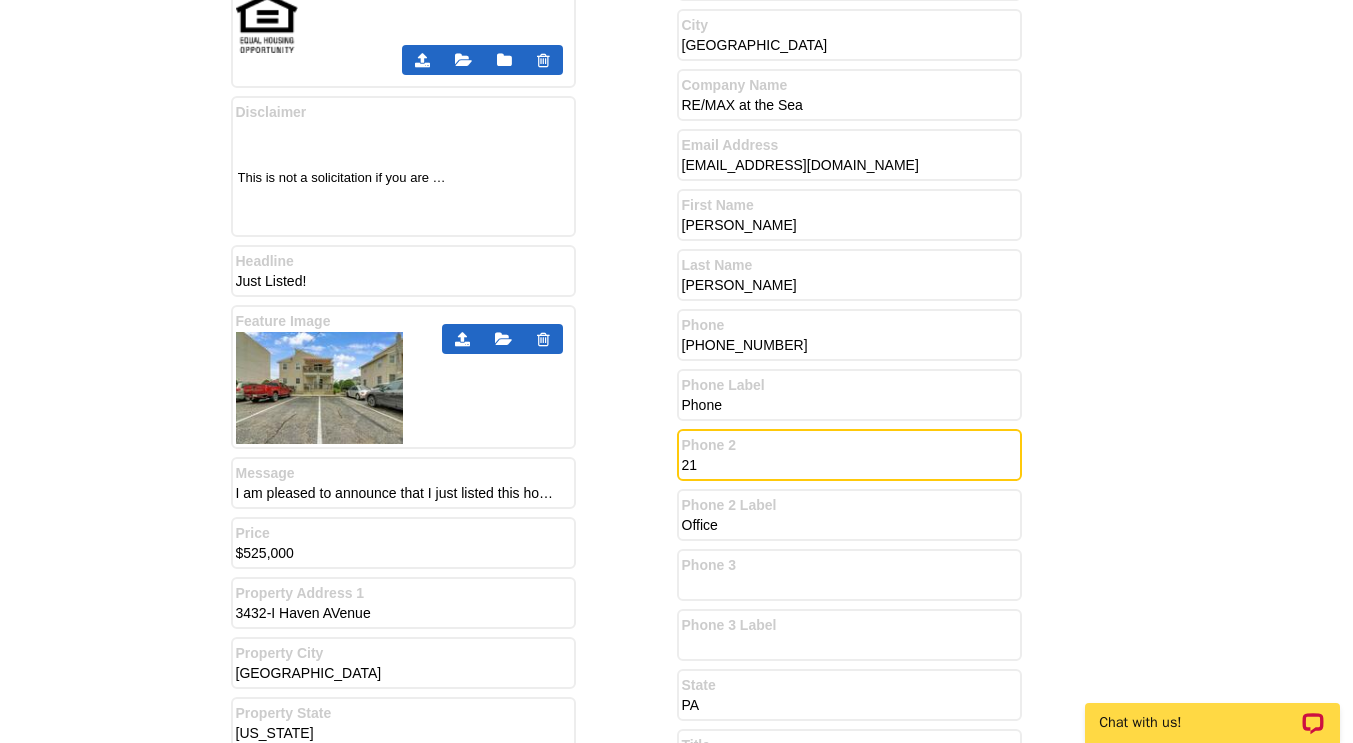 type on "2" 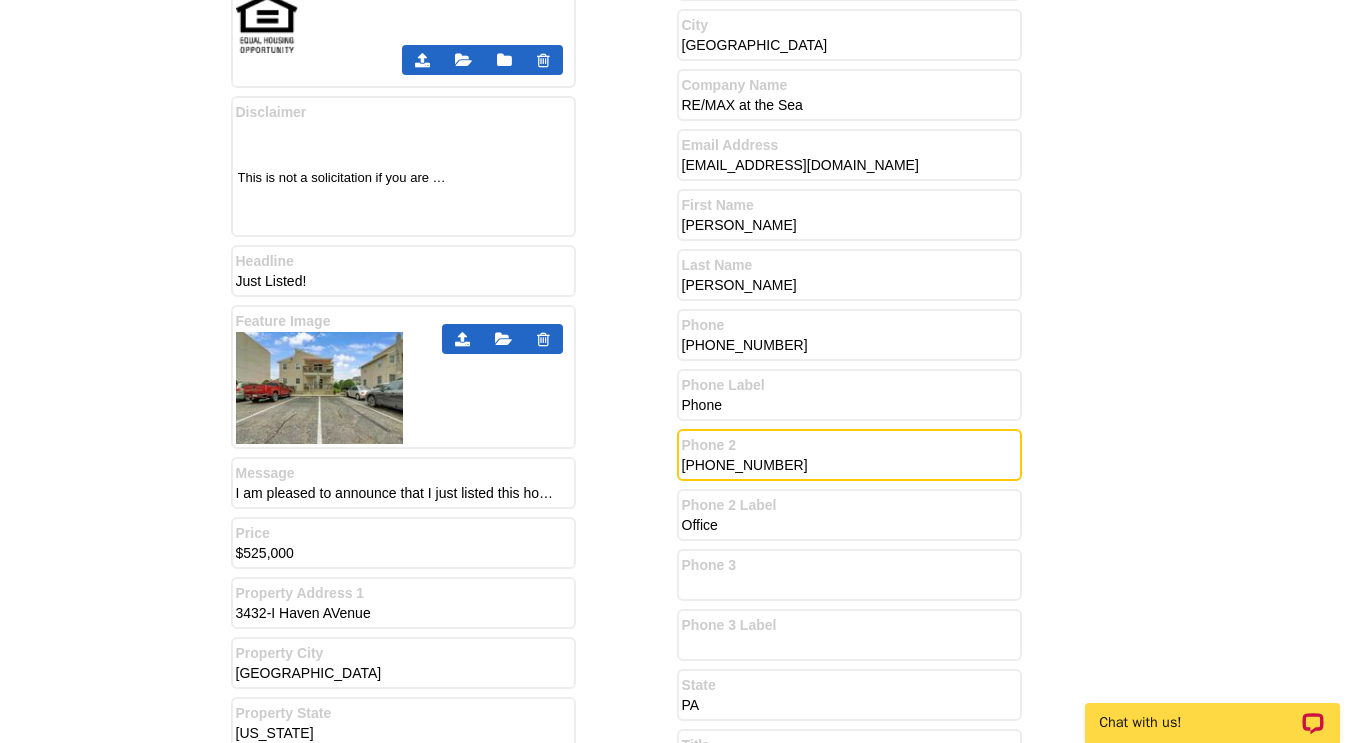 type on "609-399-7653" 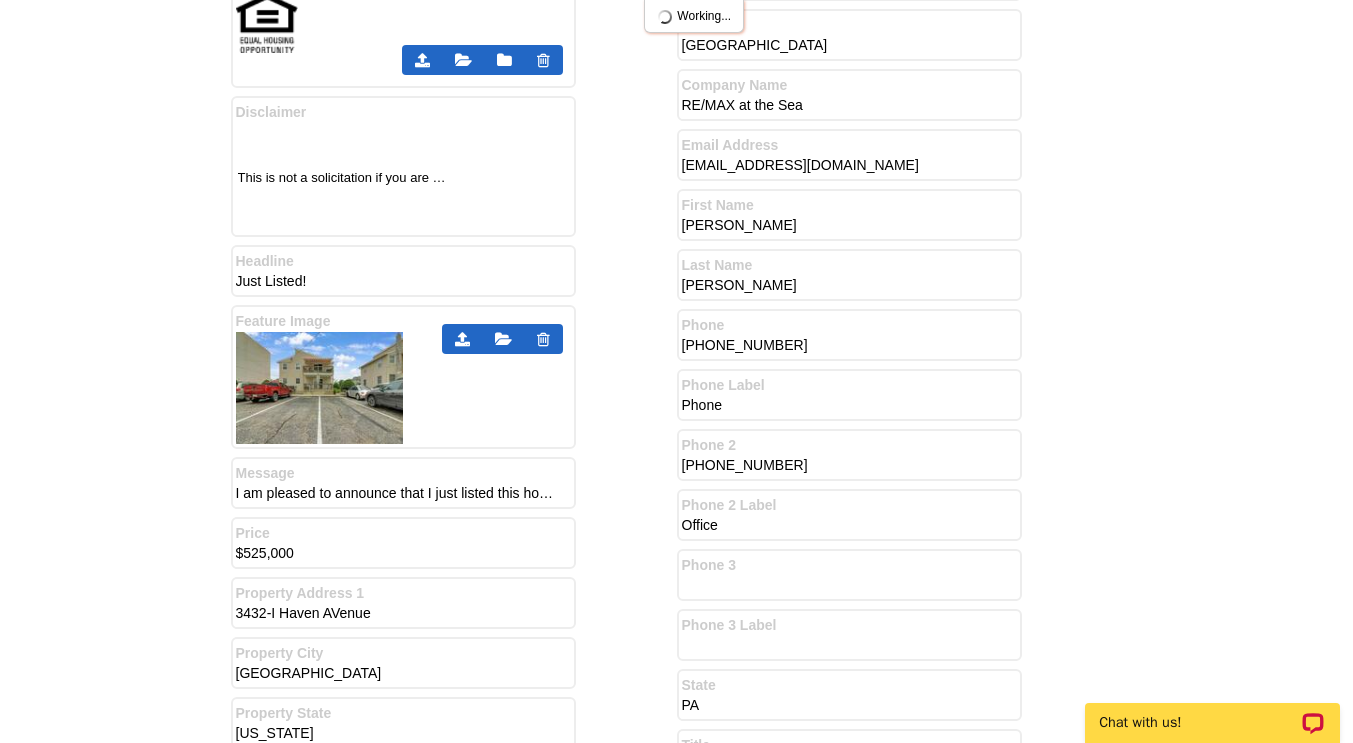 click on "Messaging on Postcard
Change Template
Review
Expresscopy  >
Listing Manager  >
Order preview
Updating previews...
Front Information
Industry Logo 1" at bounding box center [676, 281] 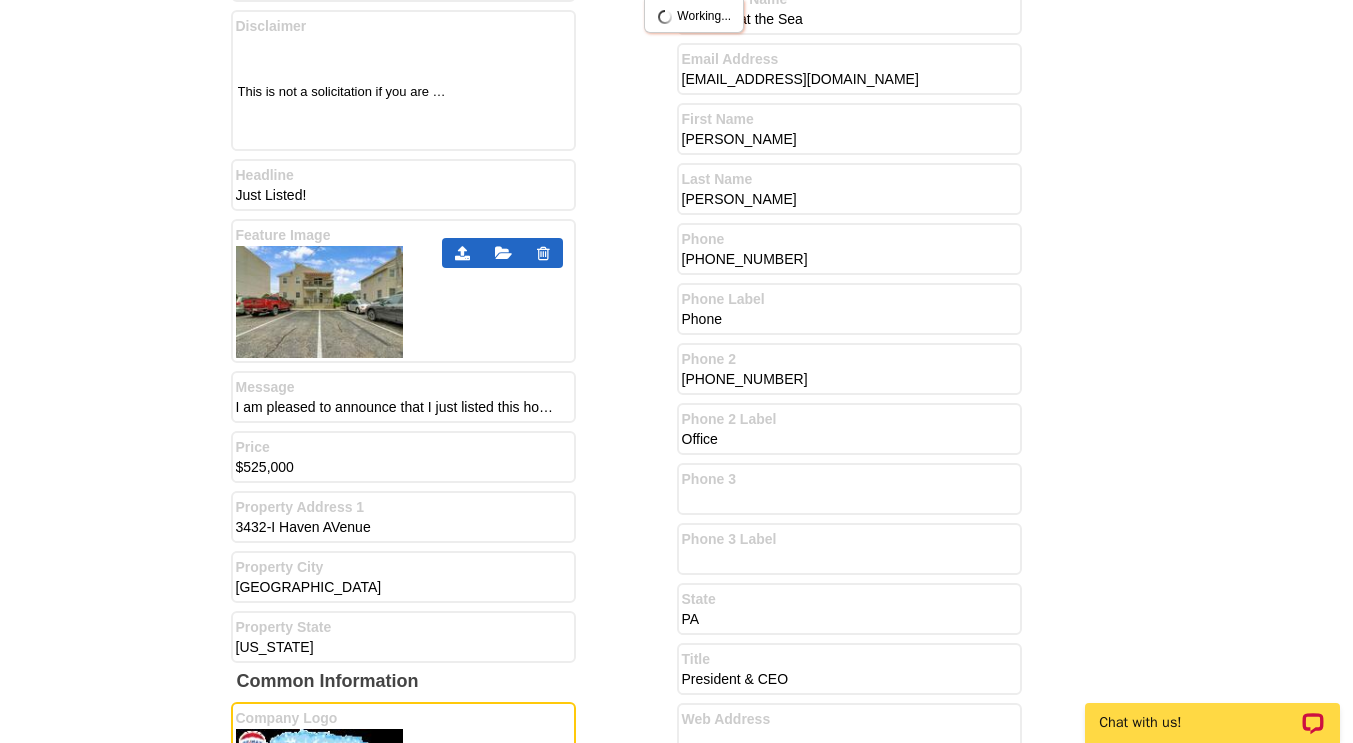 scroll, scrollTop: 988, scrollLeft: 0, axis: vertical 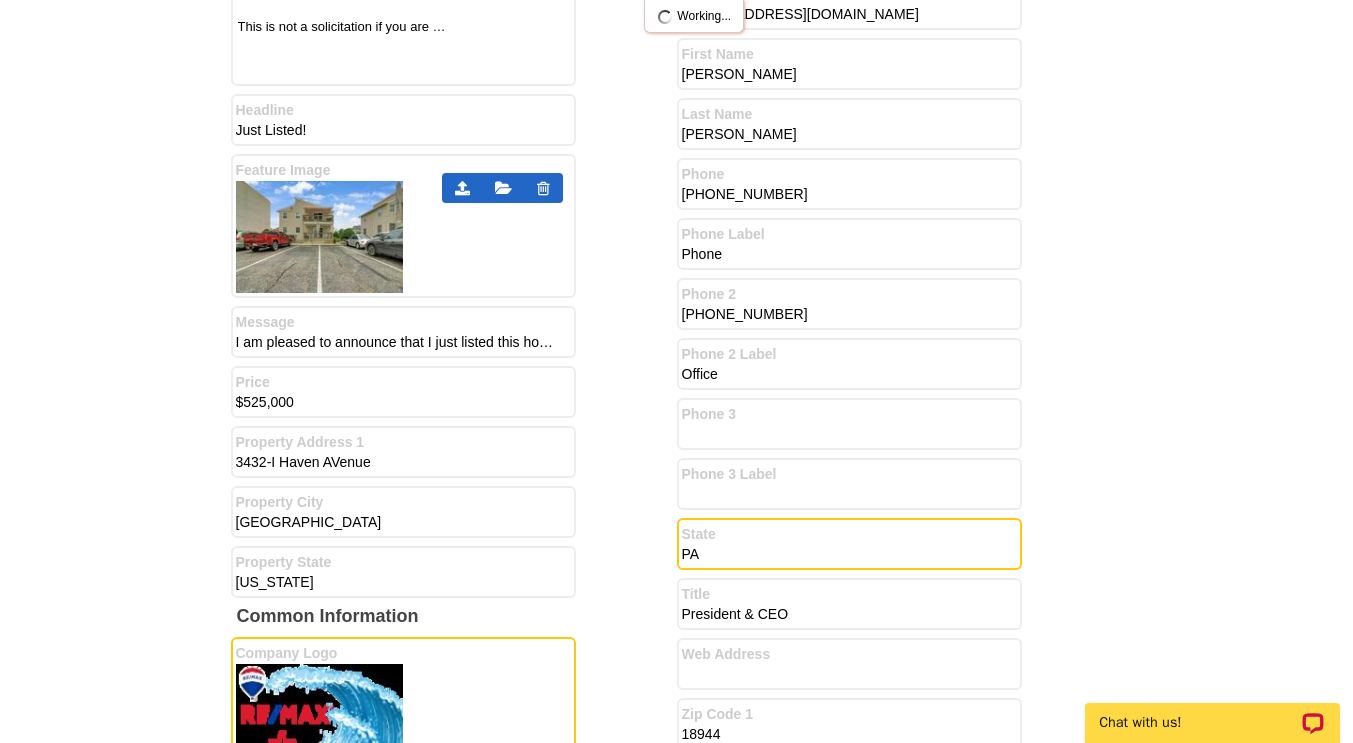 click on "PA" at bounding box center [842, 555] 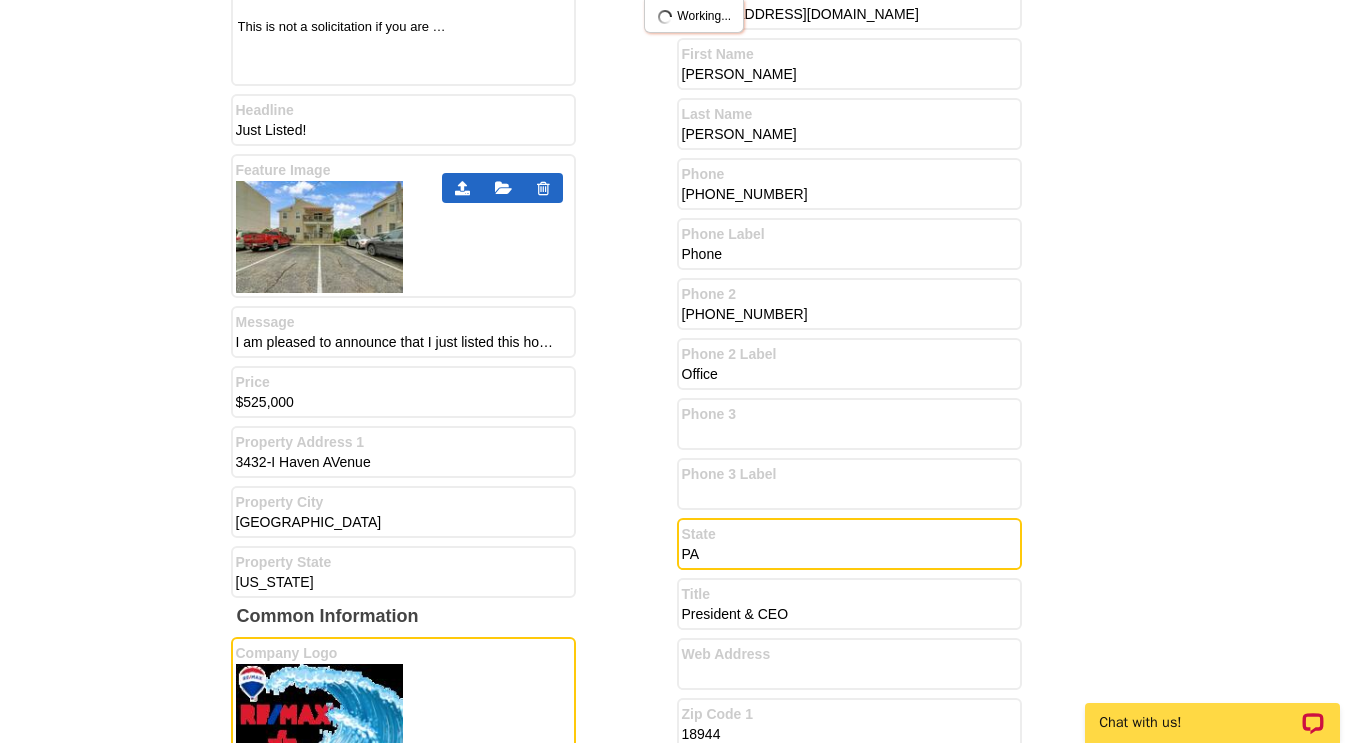 type on "P" 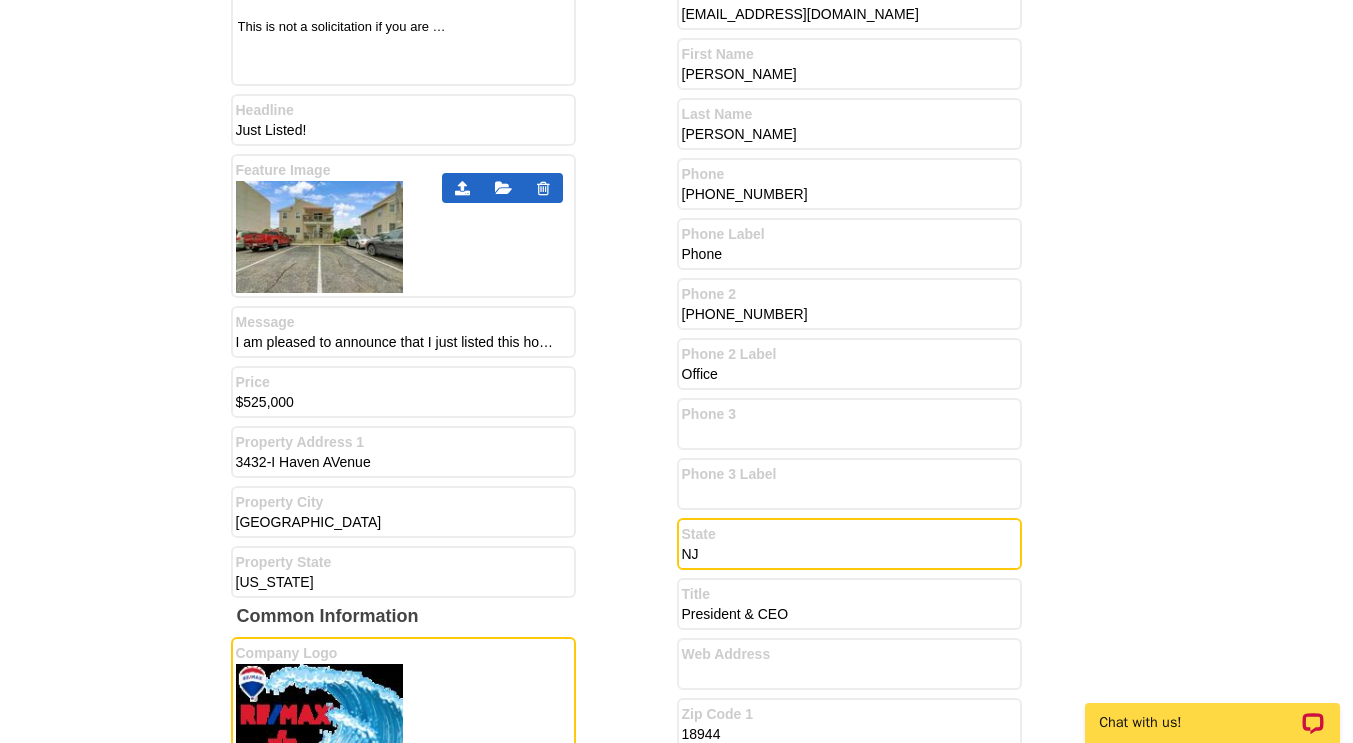 type on "NJ" 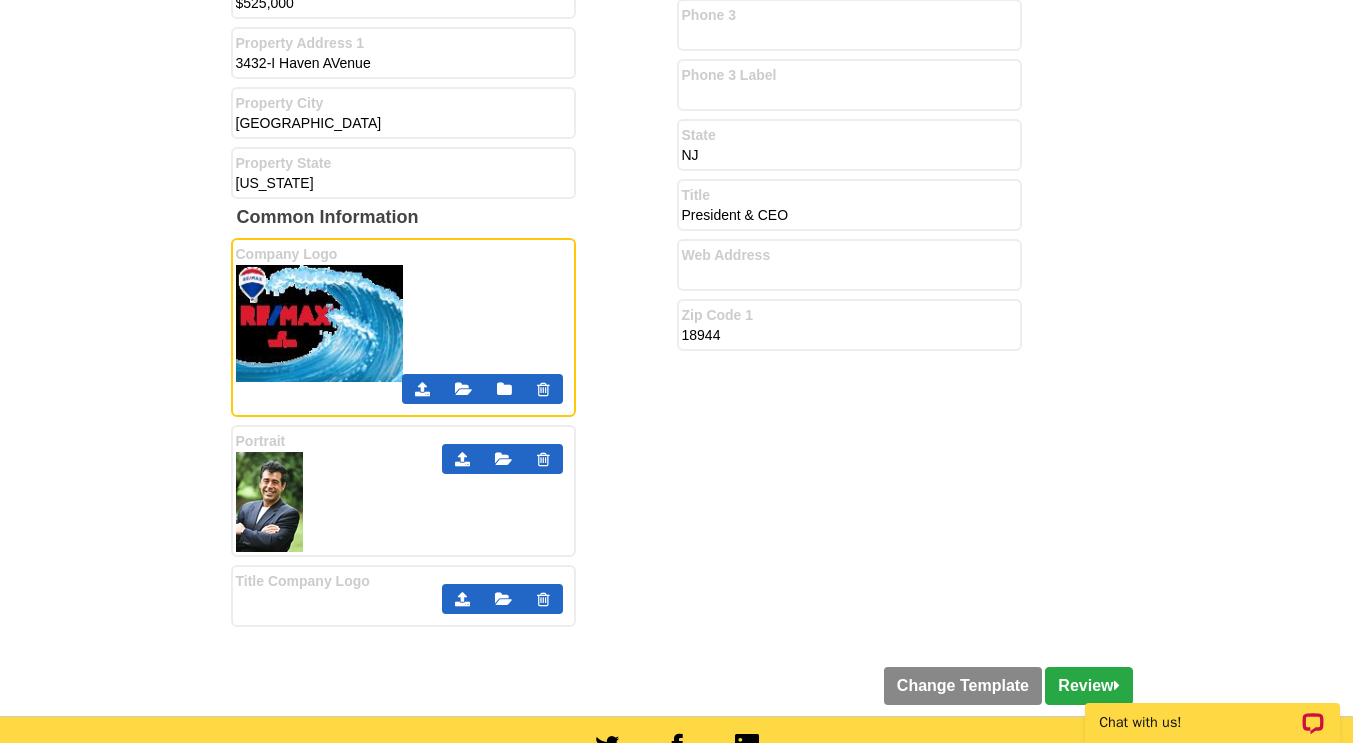 scroll, scrollTop: 1506, scrollLeft: 0, axis: vertical 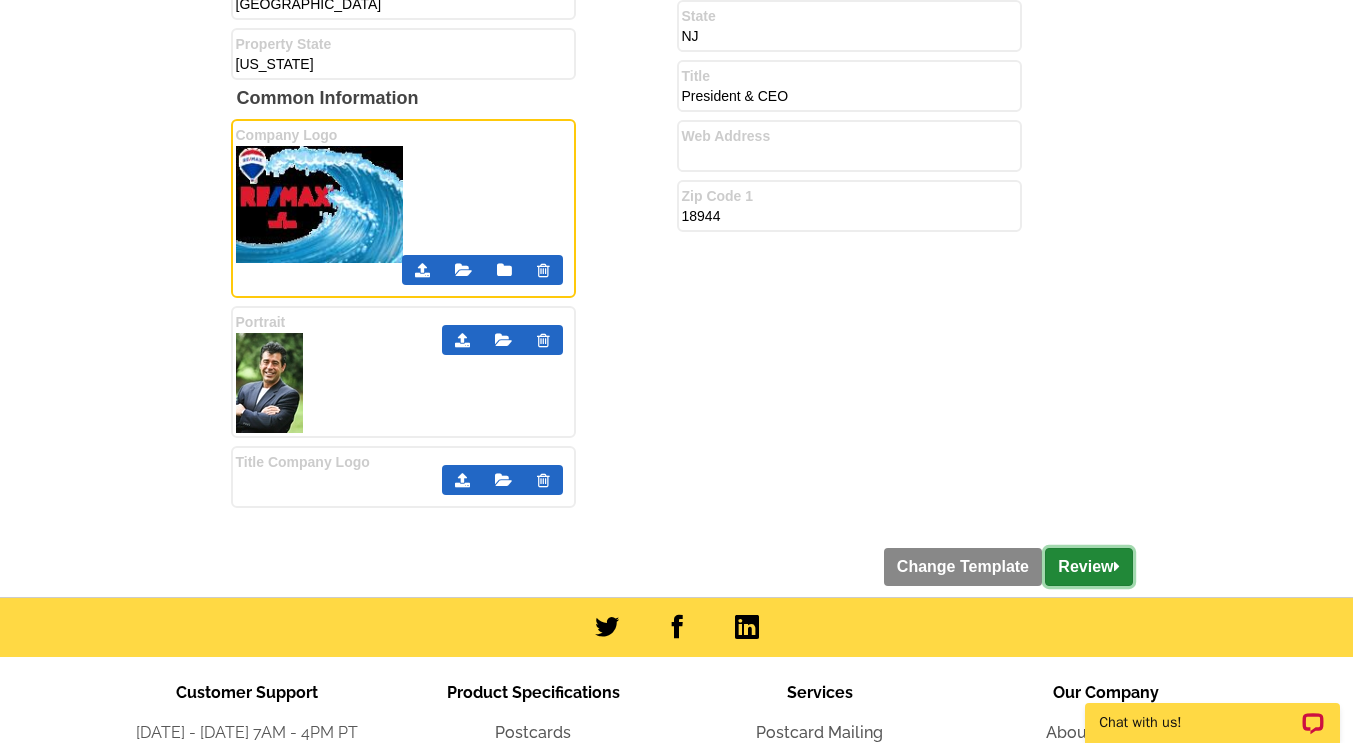 click on "Review" at bounding box center (1088, 567) 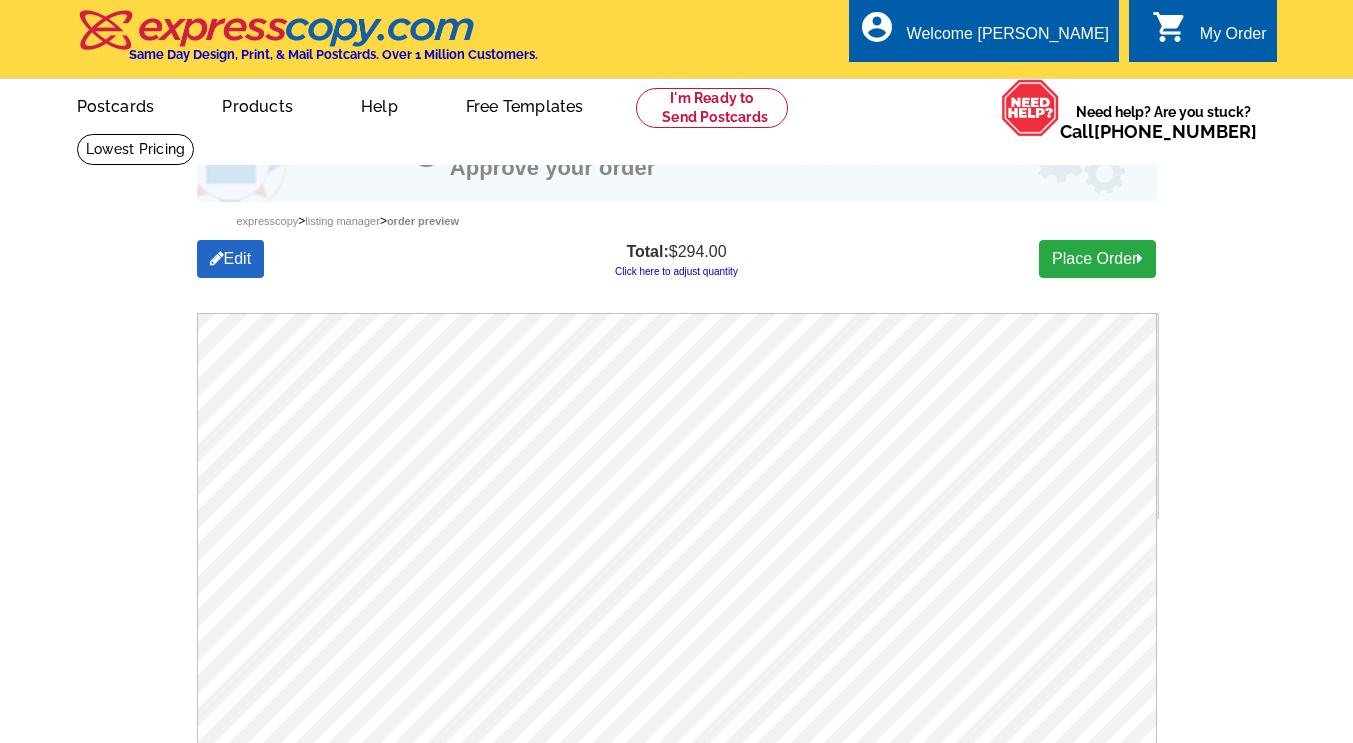 scroll, scrollTop: 0, scrollLeft: 0, axis: both 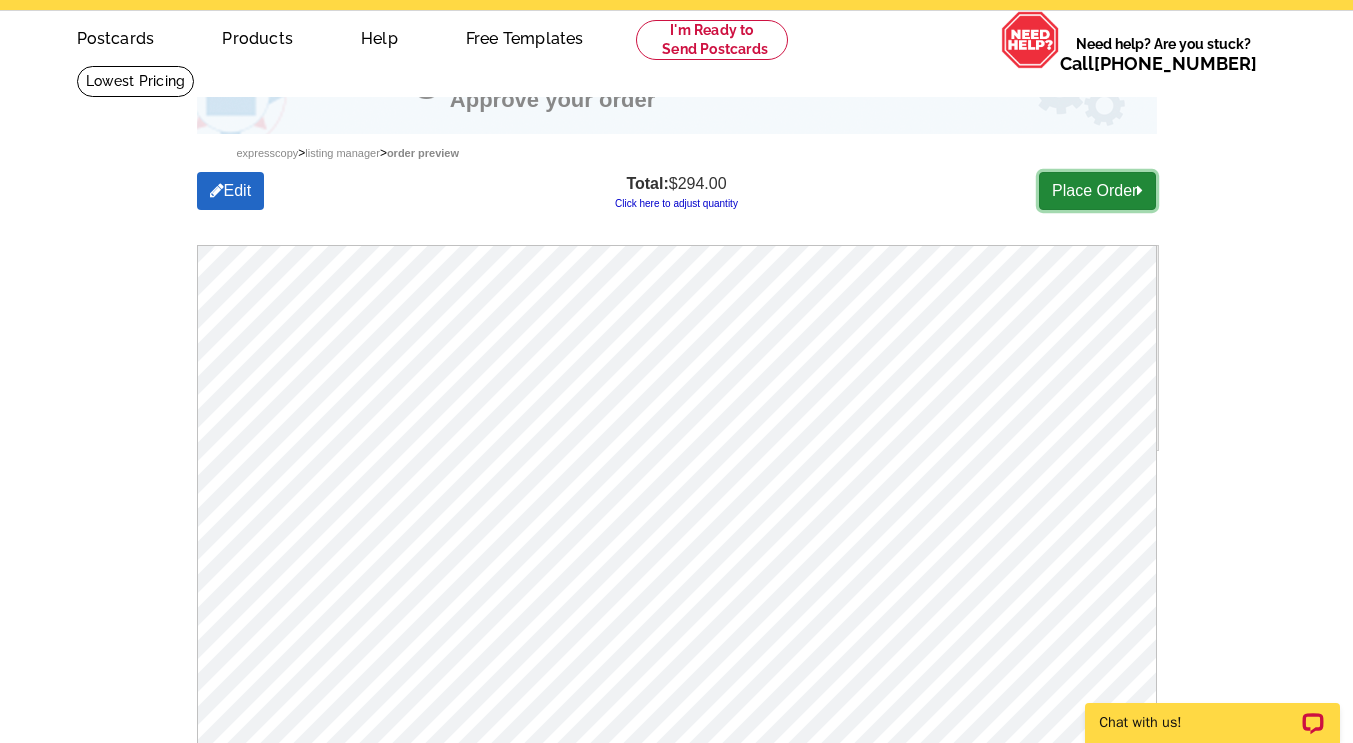 click on "Place Order" at bounding box center (1097, 191) 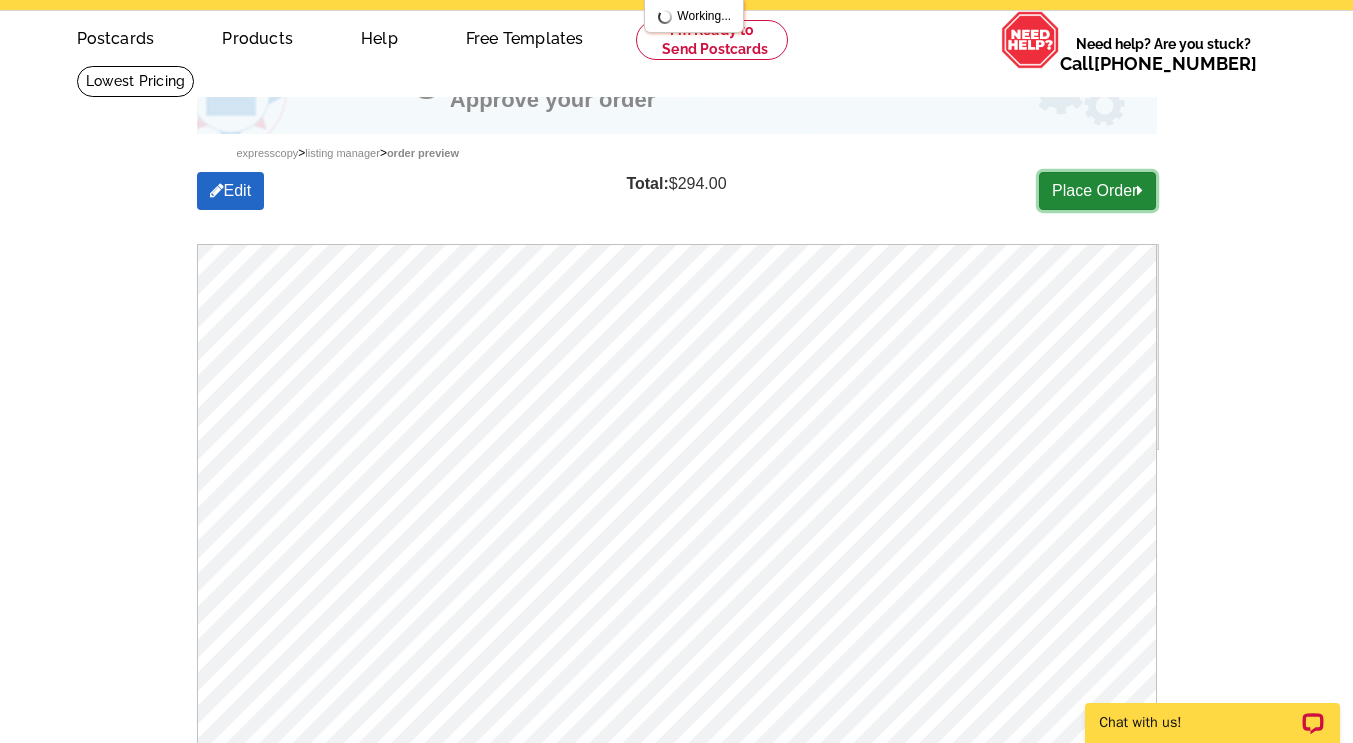 click on "Place Order" at bounding box center (1097, 191) 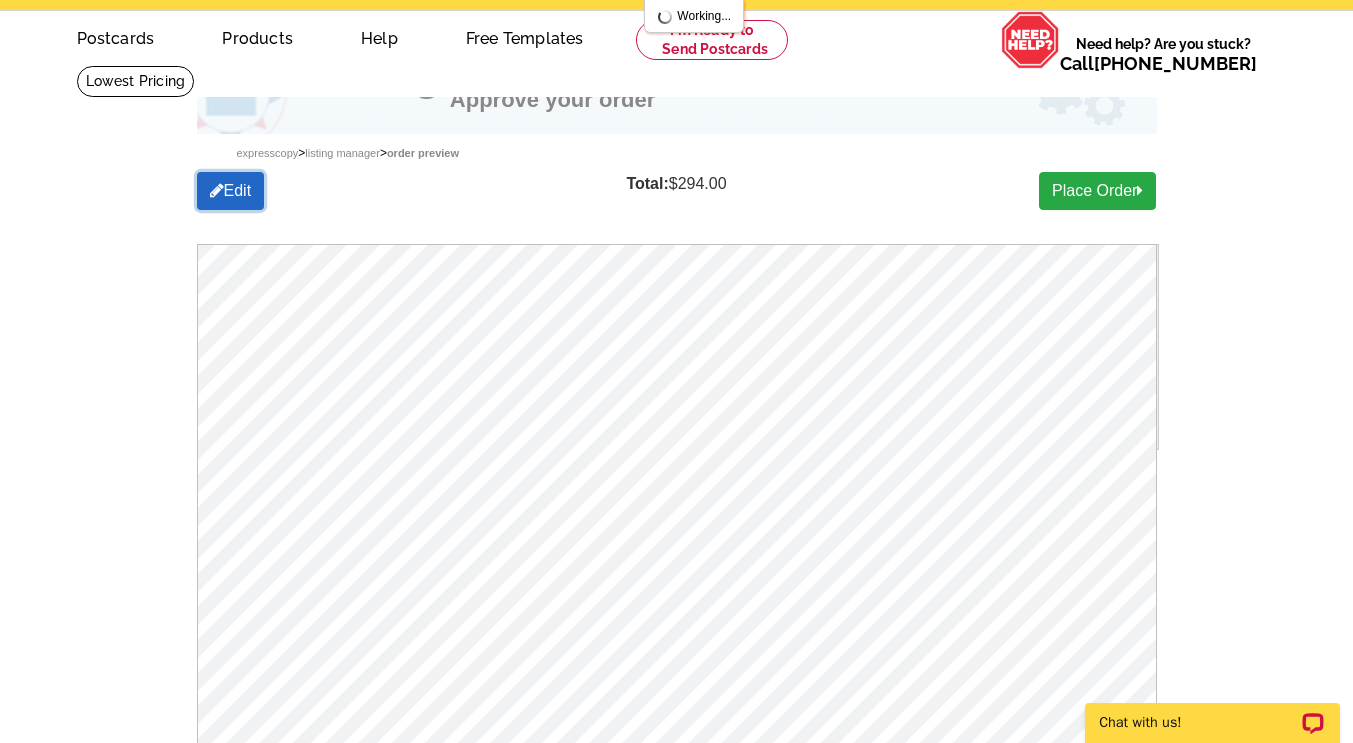 click on "Edit" at bounding box center [231, 191] 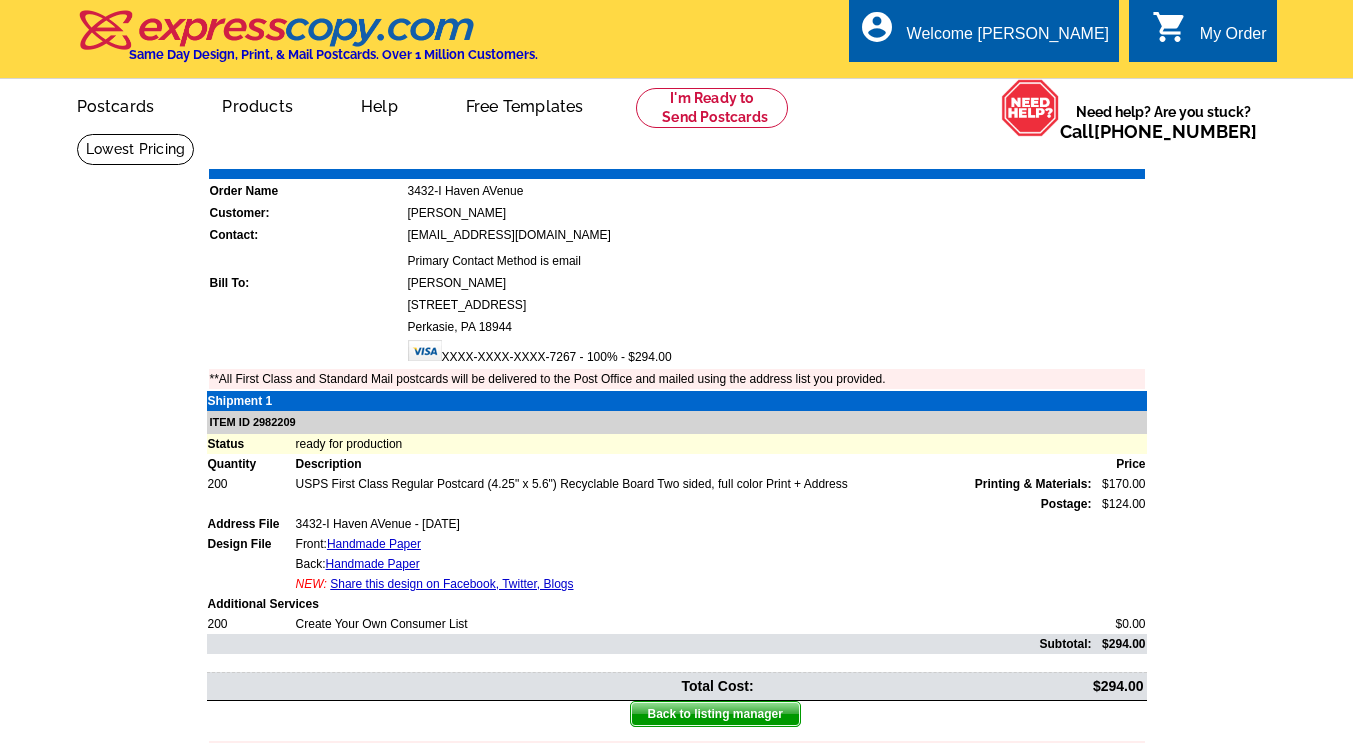 scroll, scrollTop: 0, scrollLeft: 0, axis: both 